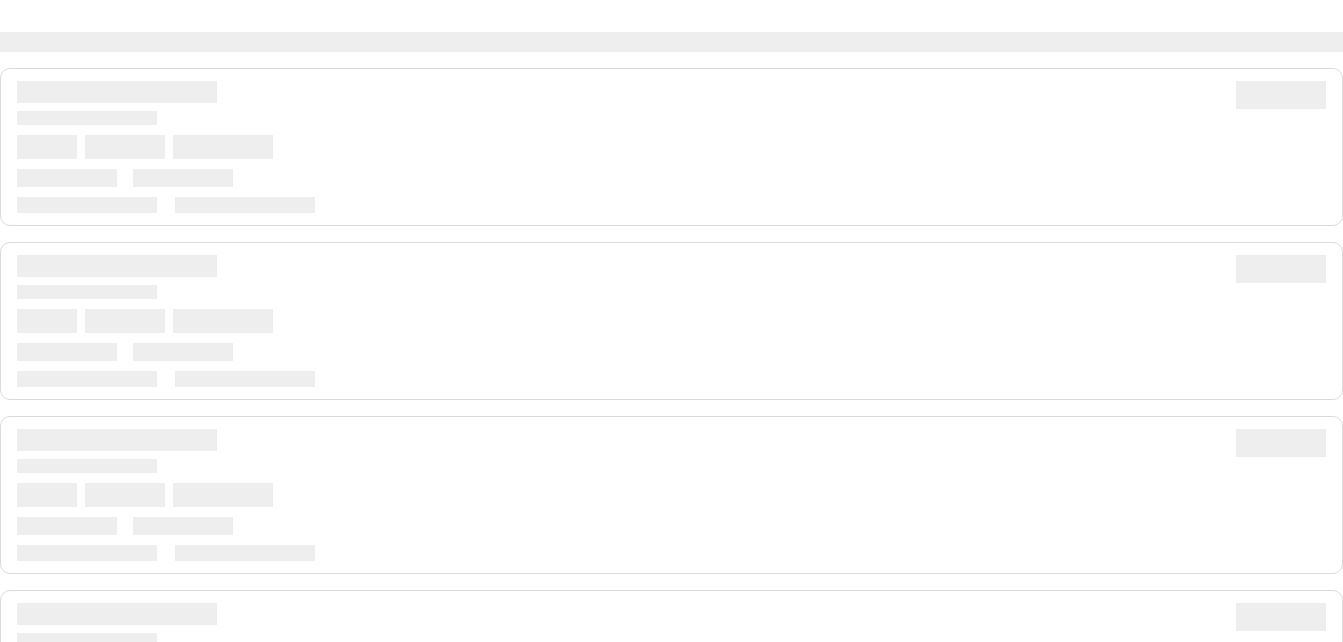 scroll, scrollTop: 0, scrollLeft: 0, axis: both 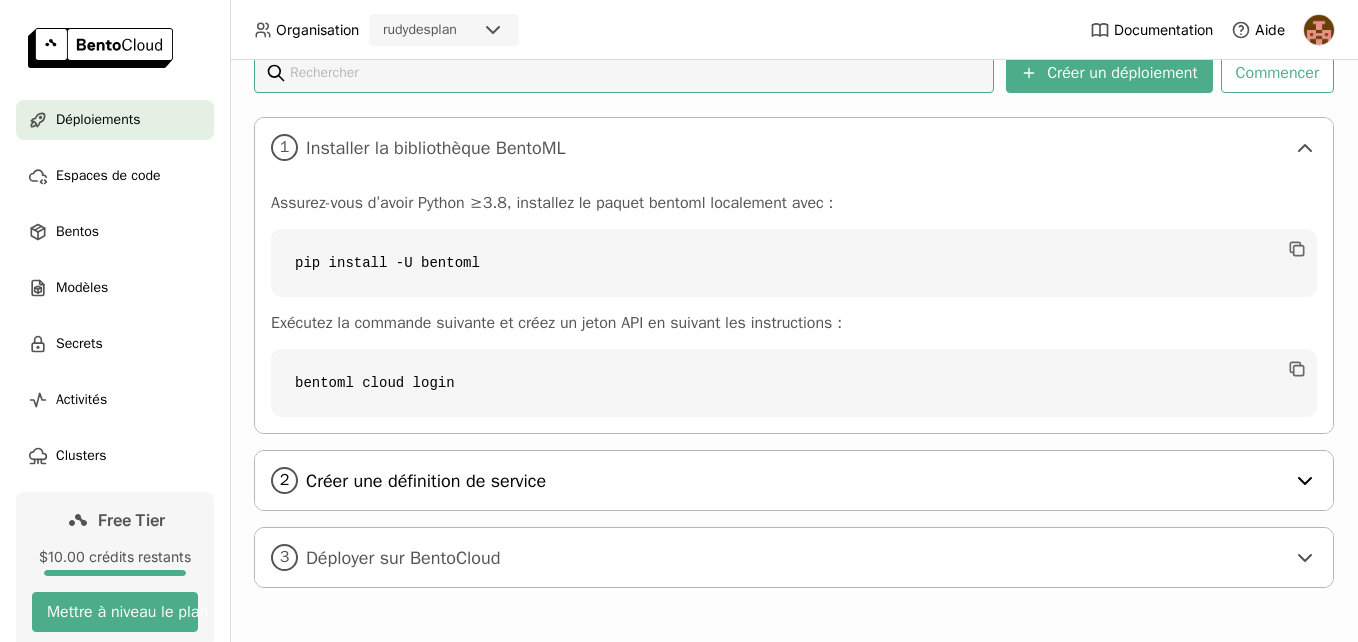 click on "Créer une définition de service" at bounding box center [795, 481] 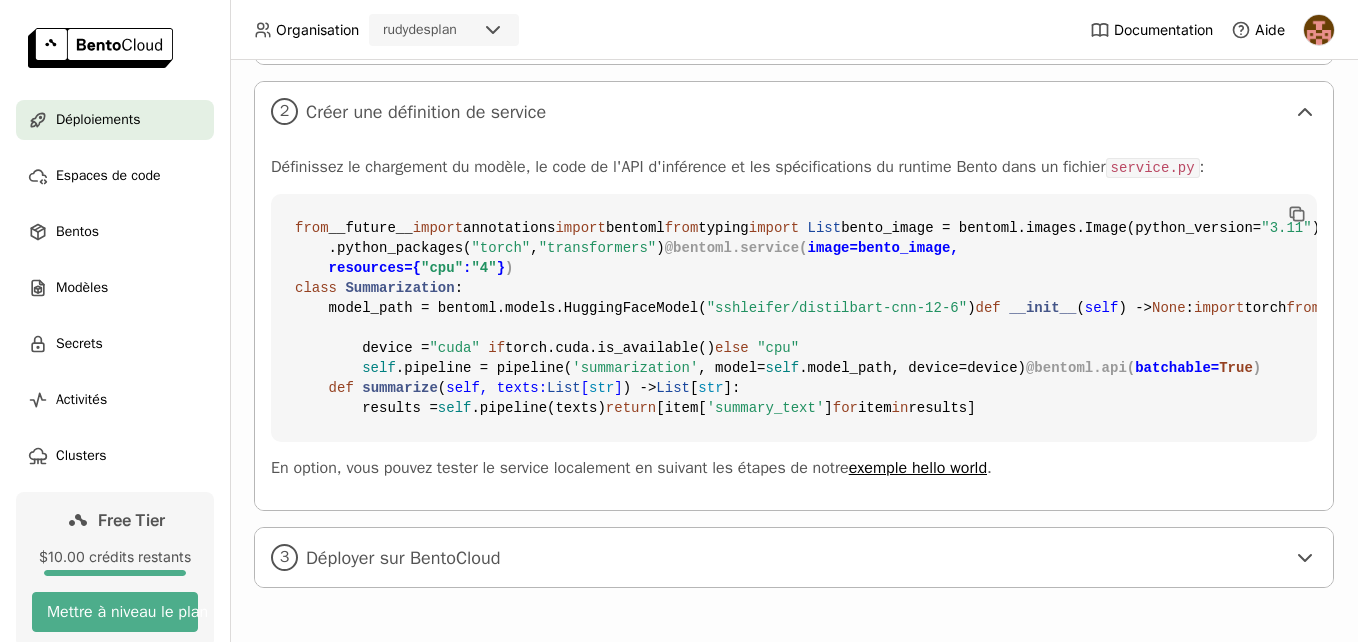 scroll, scrollTop: 1037, scrollLeft: 0, axis: vertical 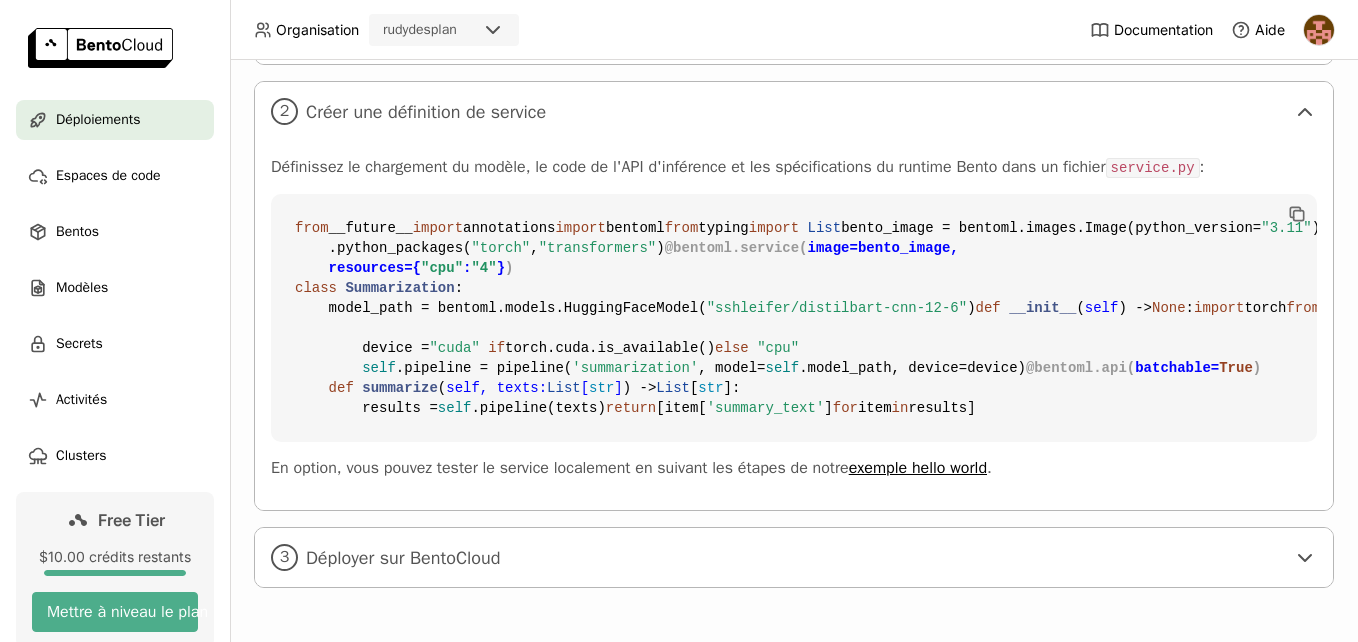 click on "from  __future__  import  annotations
import  bentoml
from  typing  import   List
bento_image = bentoml.images.Image(python_version= "3.11" ) \
.python_packages( "torch" ,  "transformers" )
@bentoml.service(
image=bento_image,
resources={ "cpu" :  "4" }
)
class   Summarization :
model_path = bentoml.models.HuggingFaceModel( "sshleifer/distilbart-cnn-12-6" )
def   __init__ ( self ) ->  None :
import  torch
from  transformers  import  pipeline
device =  "cuda"   if  torch.cuda.is_available()  else   "cpu"
self .pipeline = pipeline( 'summarization' , model= self .model_path, device=device)
@bentoml.api( batchable= True )
def   summarize ( self, texts:  List [ str ] ) ->  List [ str ]:
results =  self .pipeline(texts)
return  [item[ 'summary_text' ]  for  item  in  results]" at bounding box center [794, 318] 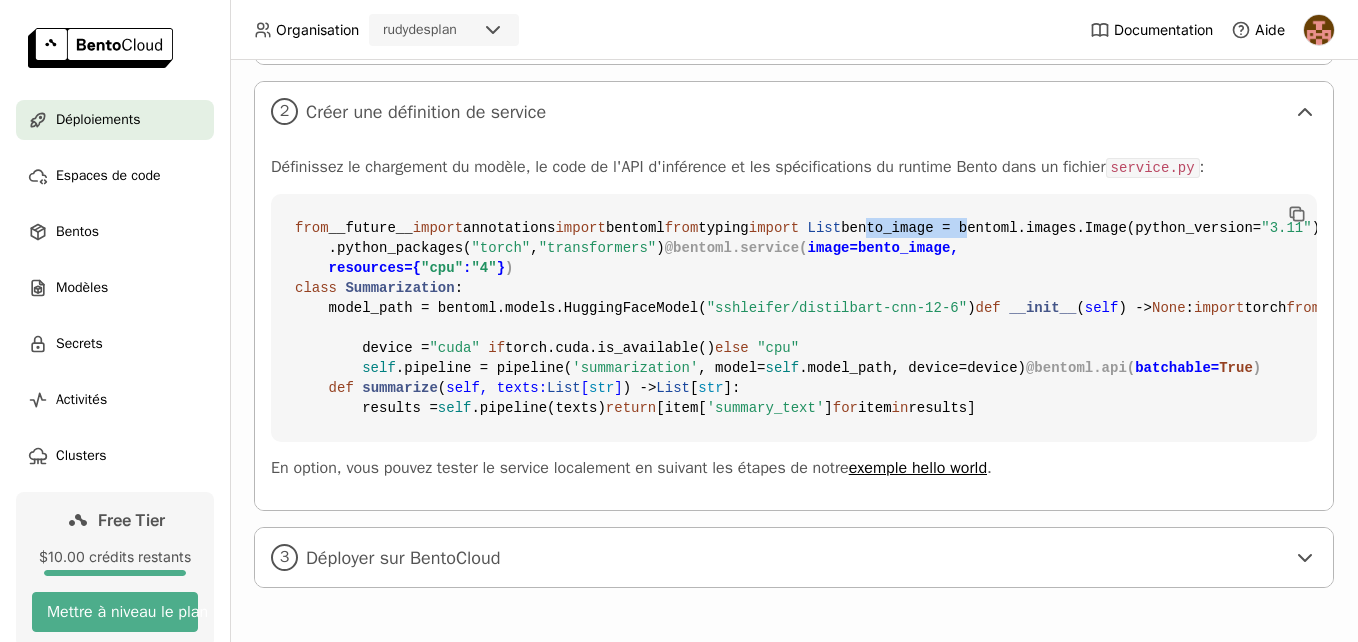click on "from  __future__  import  annotations
import  bentoml
from  typing  import   List
bento_image = bentoml.images.Image(python_version= "3.11" ) \
.python_packages( "torch" ,  "transformers" )
@bentoml.service(
image=bento_image,
resources={ "cpu" :  "4" }
)
class   Summarization :
model_path = bentoml.models.HuggingFaceModel( "sshleifer/distilbart-cnn-12-6" )
def   __init__ ( self ) ->  None :
import  torch
from  transformers  import  pipeline
device =  "cuda"   if  torch.cuda.is_available()  else   "cpu"
self .pipeline = pipeline( 'summarization' , model= self .model_path, device=device)
@bentoml.api( batchable= True )
def   summarize ( self, texts:  List [ str ] ) ->  List [ str ]:
results =  self .pipeline(texts)
return  [item[ 'summary_text' ]  for  item  in  results]" at bounding box center [794, 318] 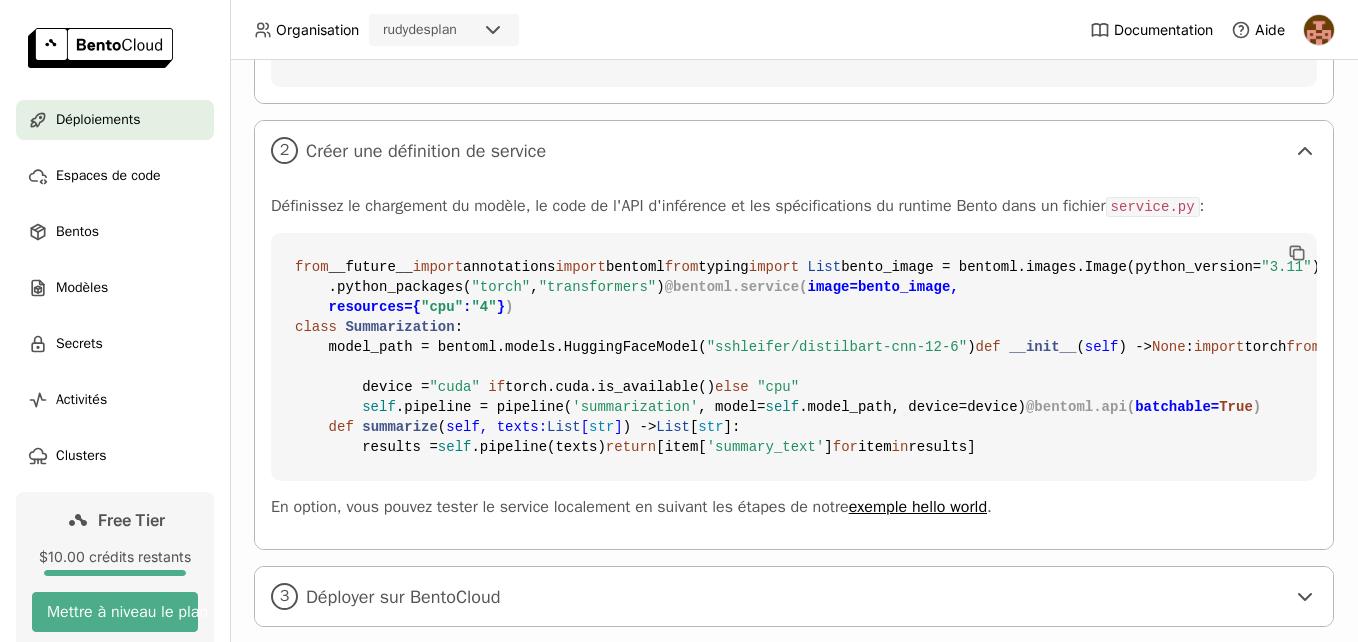 scroll, scrollTop: 737, scrollLeft: 0, axis: vertical 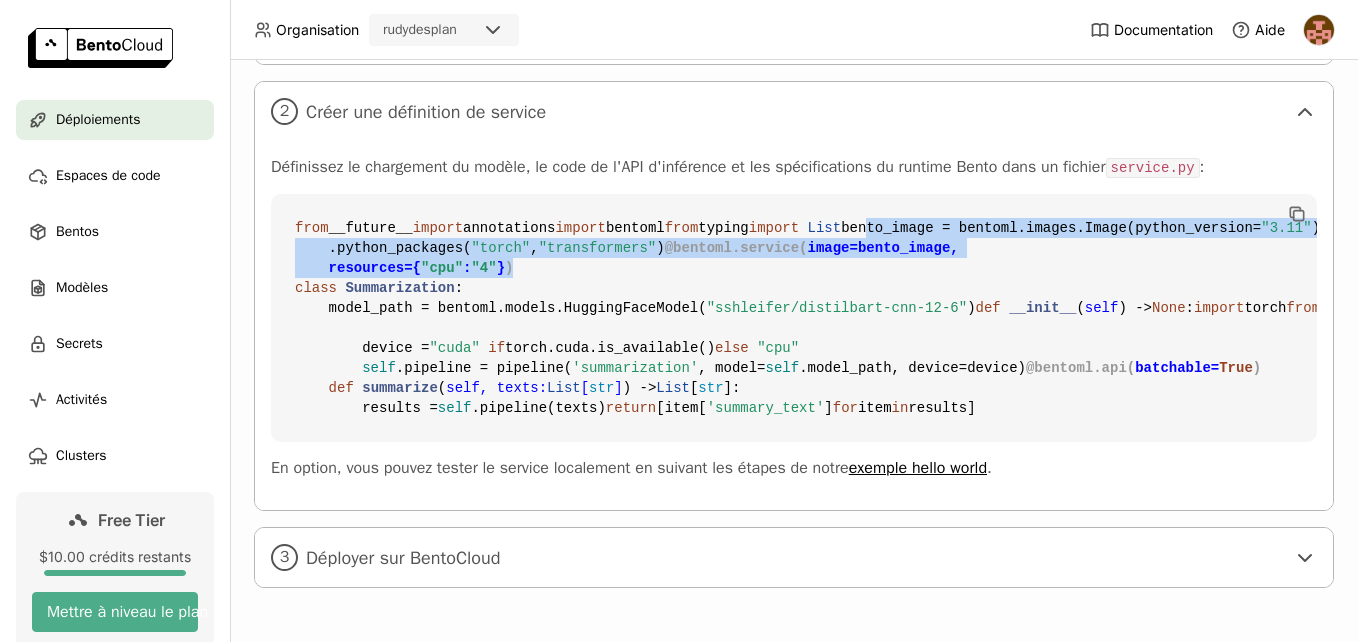 drag, startPoint x: 337, startPoint y: 412, endPoint x: 292, endPoint y: 288, distance: 131.91286 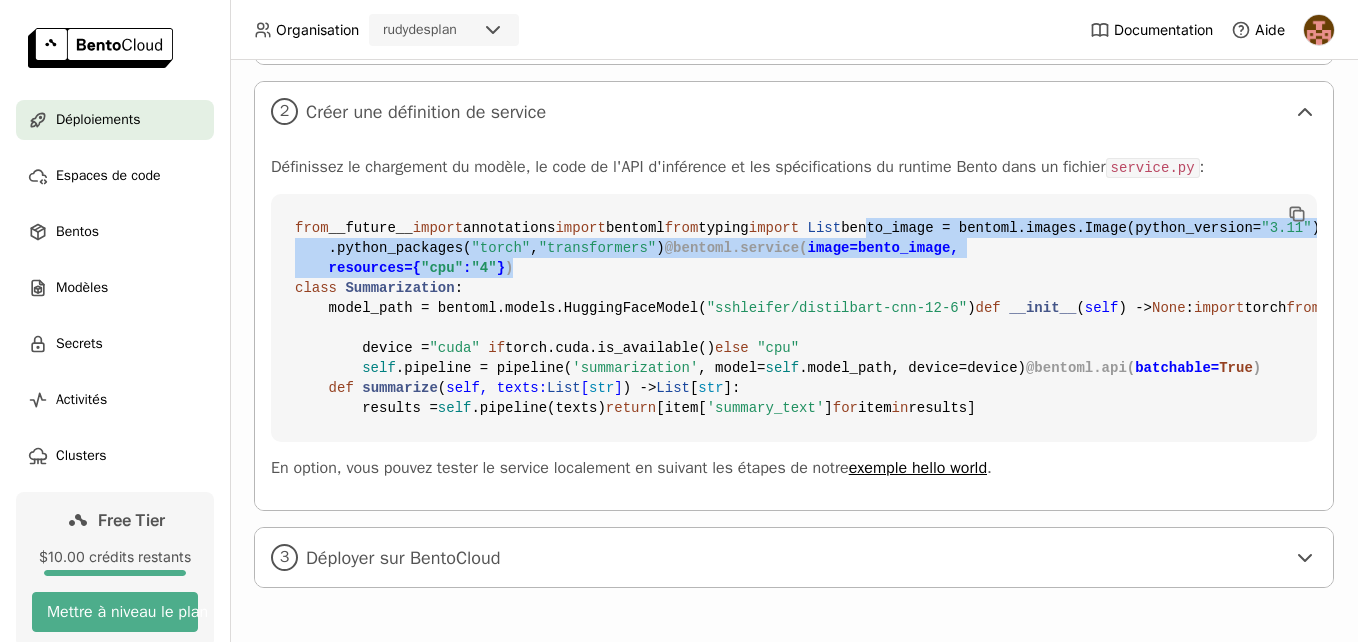 copy on "bento_image = bentoml.images.Image(python_version= "3.11" ) \
.python_packages( "torch" ,  "transformers" )
@bentoml.service(
image=bento_image,
resources={ "cpu" :  "4" }
)" 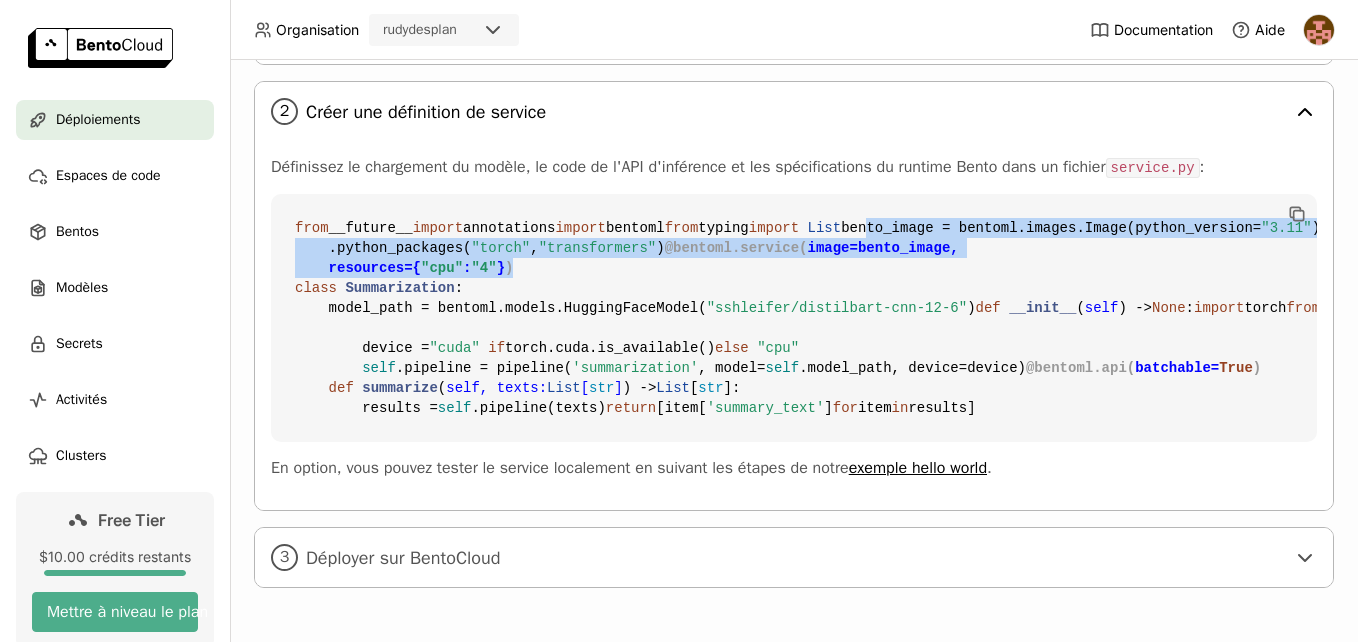 scroll, scrollTop: 637, scrollLeft: 0, axis: vertical 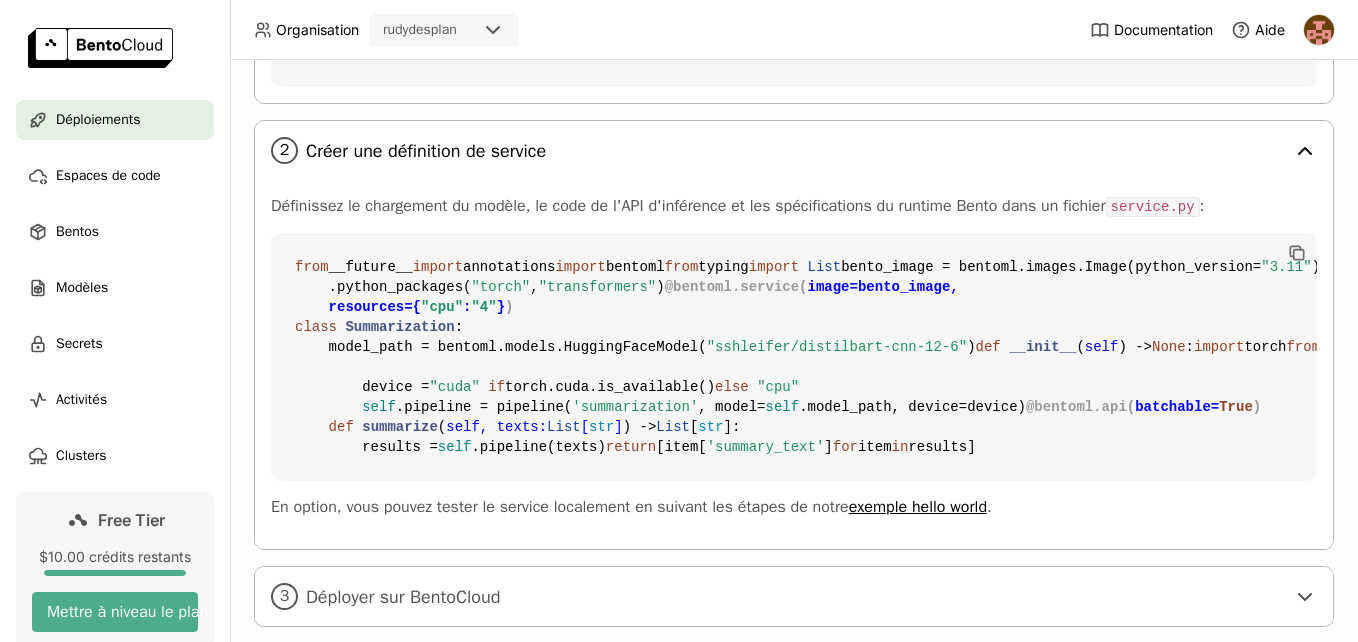 click 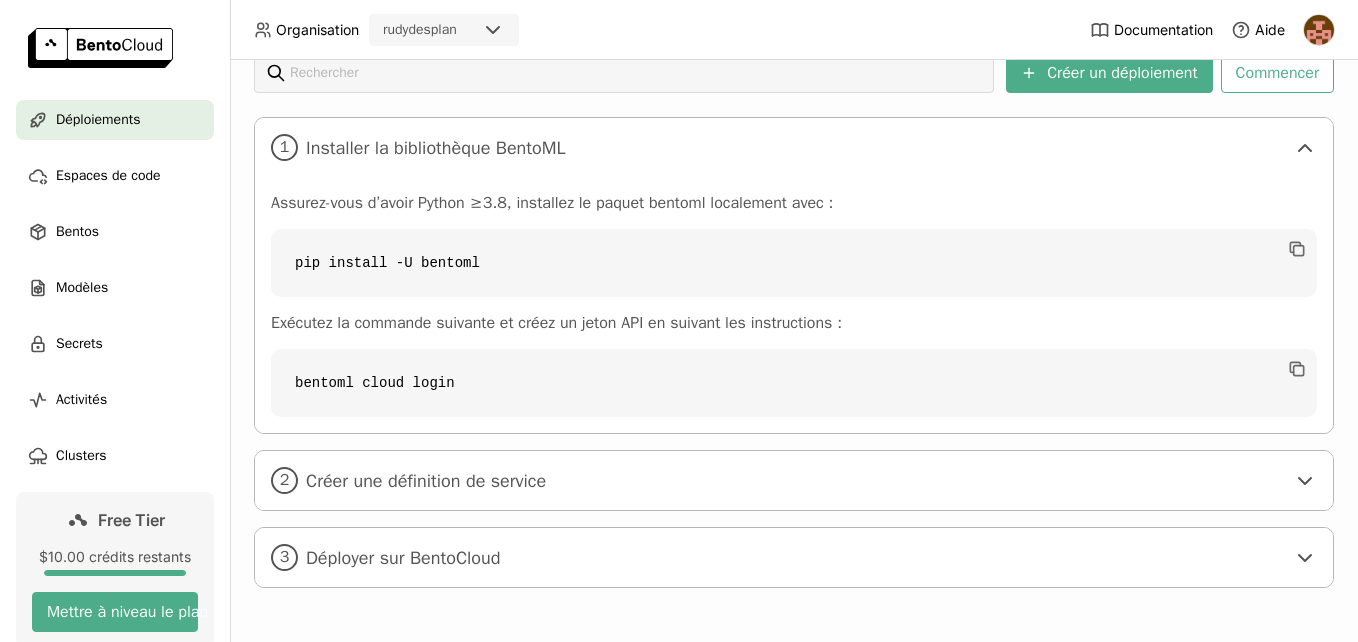 scroll, scrollTop: 307, scrollLeft: 0, axis: vertical 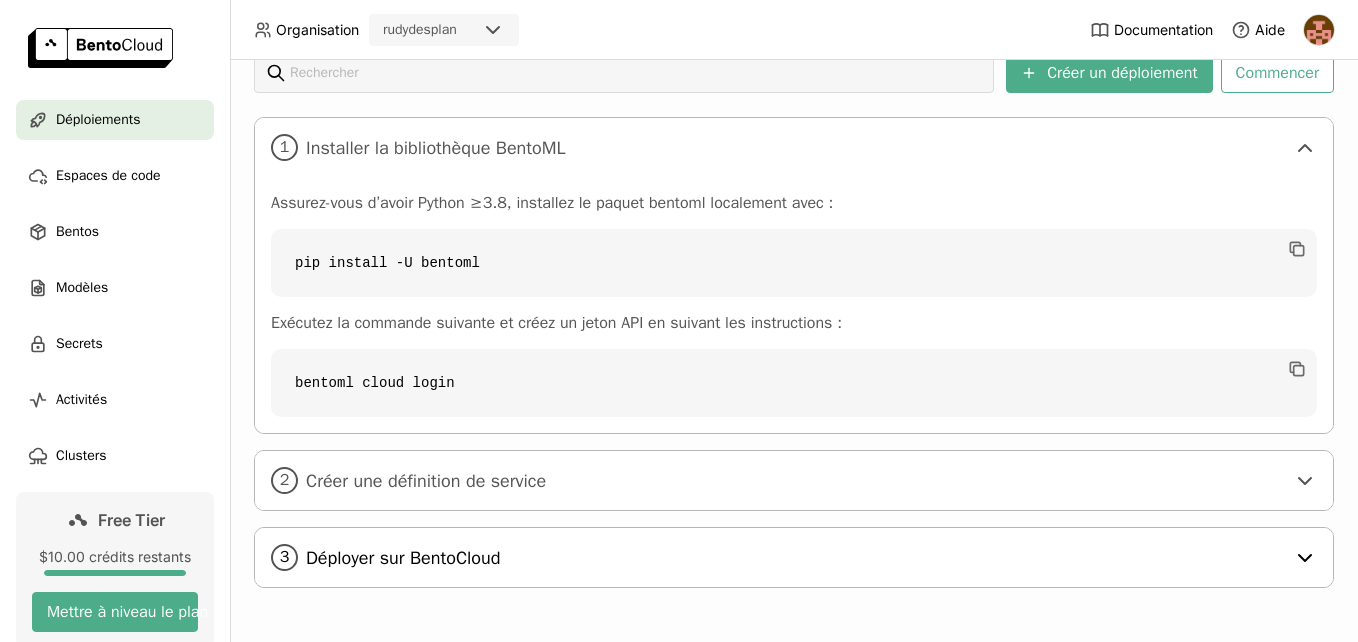 click on "3 Déployer sur BentoCloud" at bounding box center (794, 557) 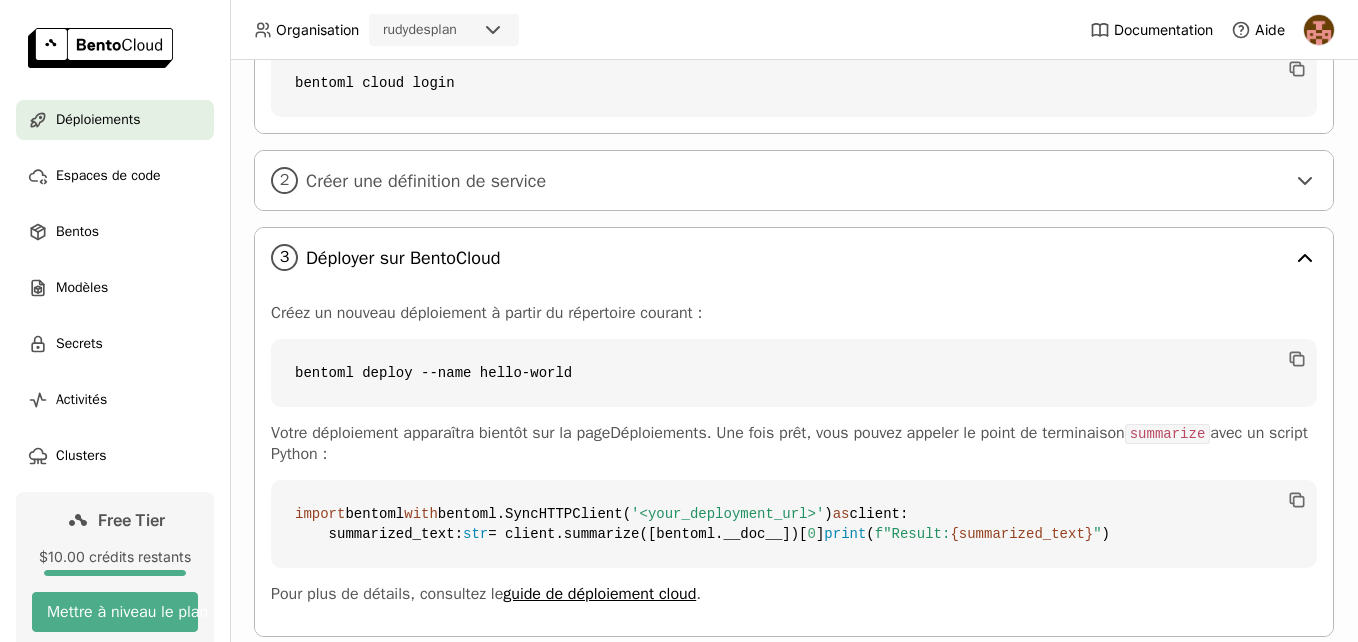 scroll, scrollTop: 707, scrollLeft: 0, axis: vertical 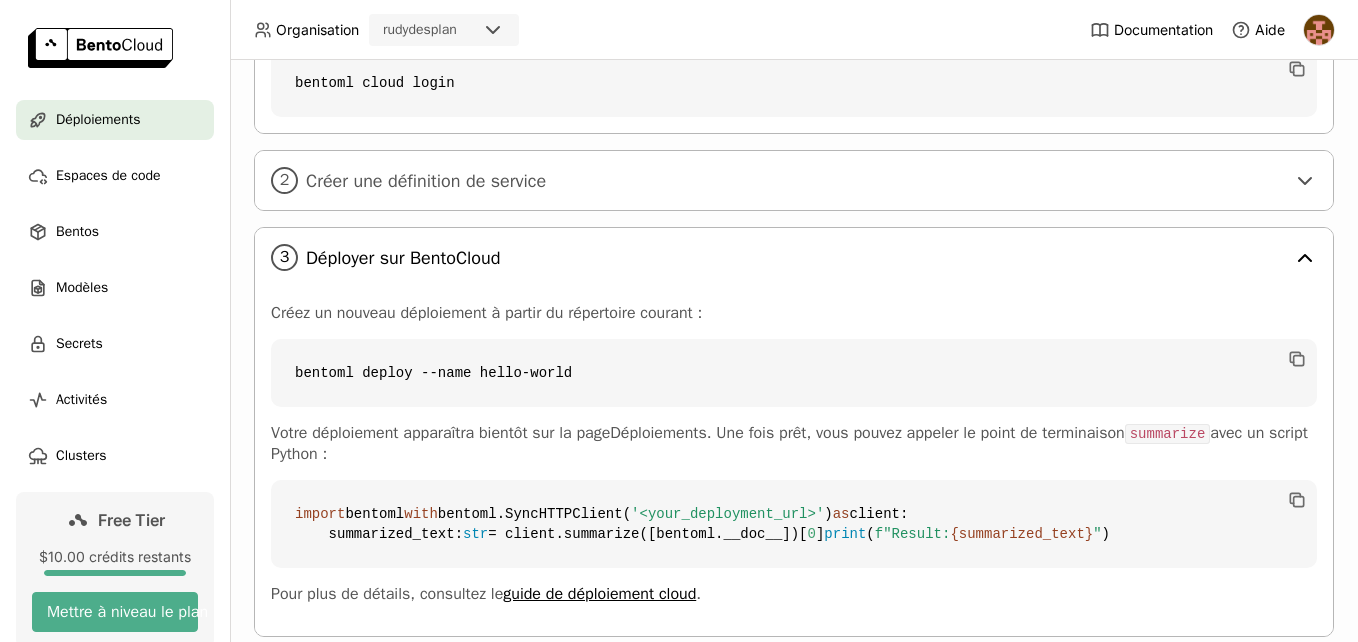 click 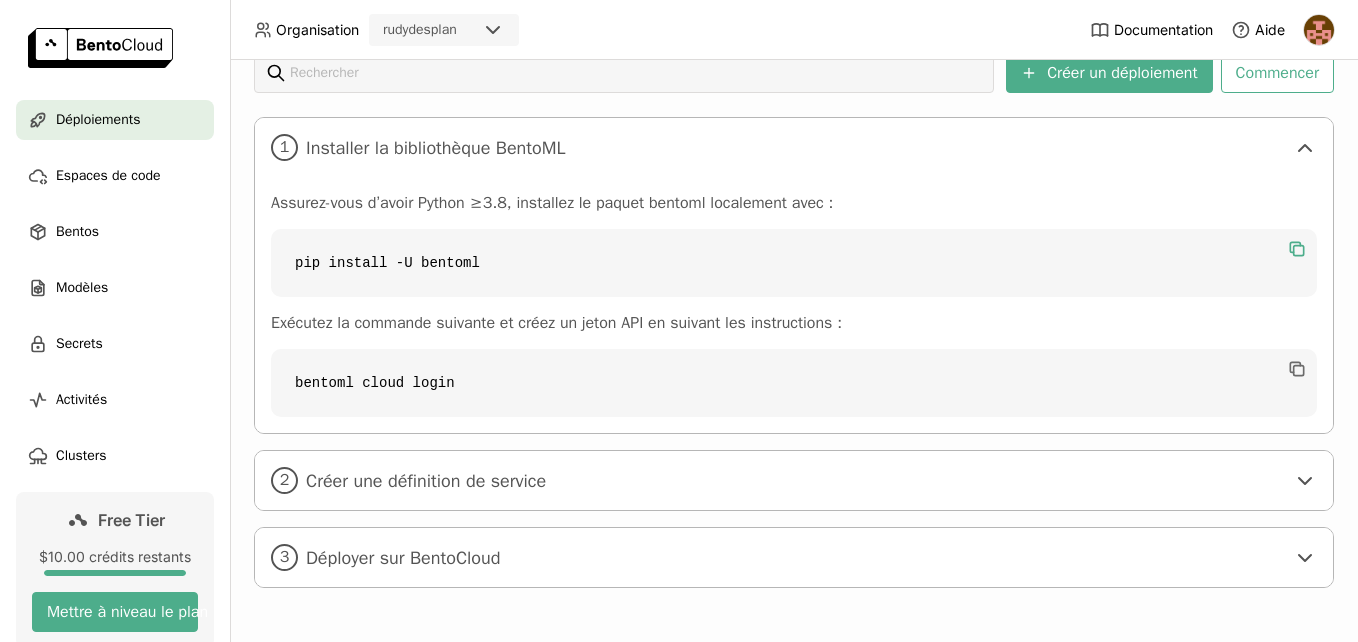scroll, scrollTop: 307, scrollLeft: 0, axis: vertical 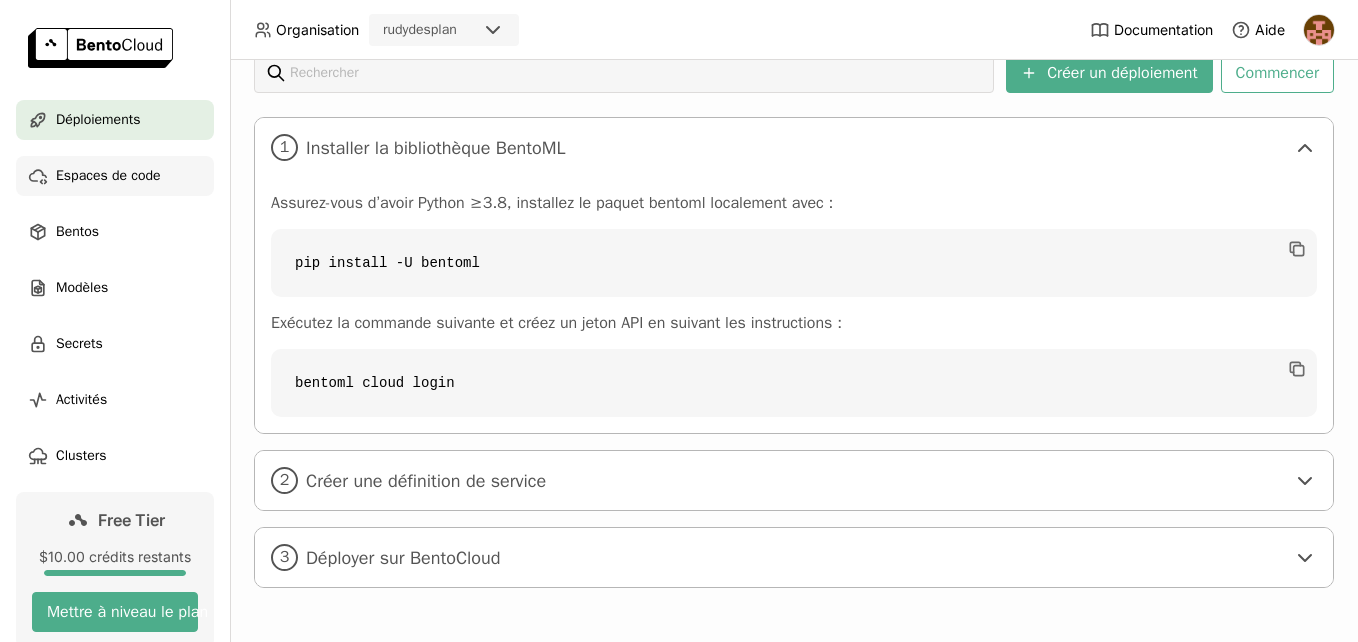 click on "Espaces de code" at bounding box center (108, 176) 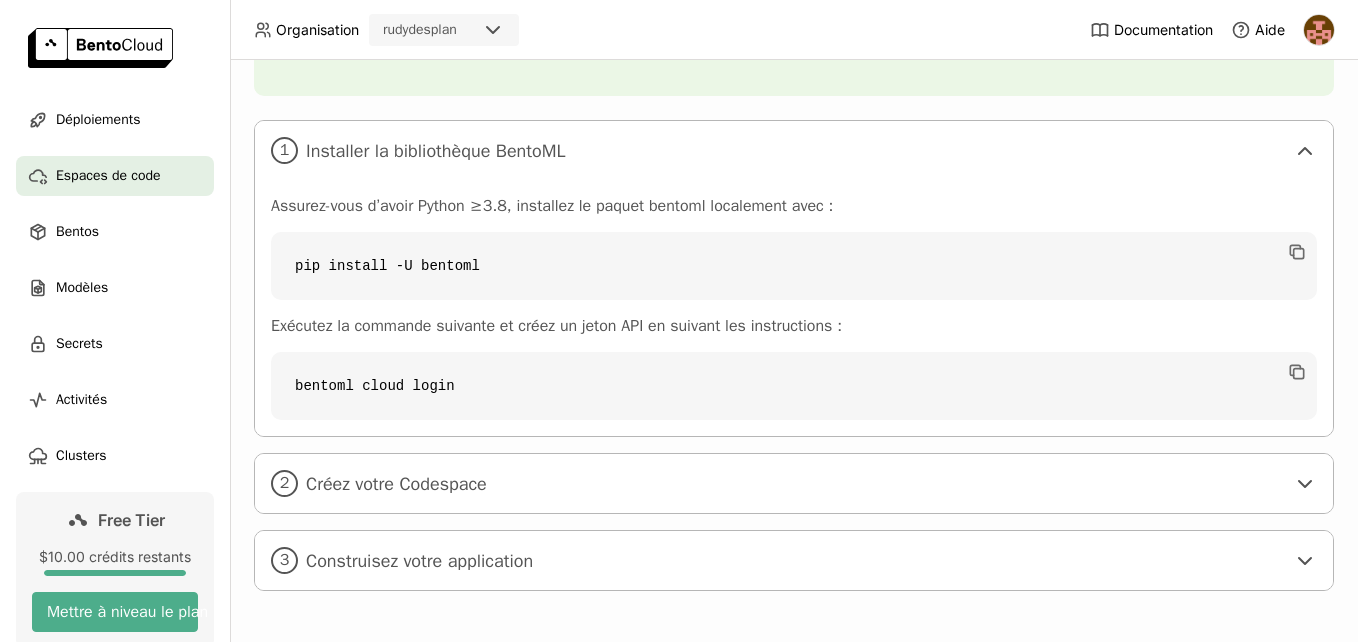 scroll, scrollTop: 303, scrollLeft: 0, axis: vertical 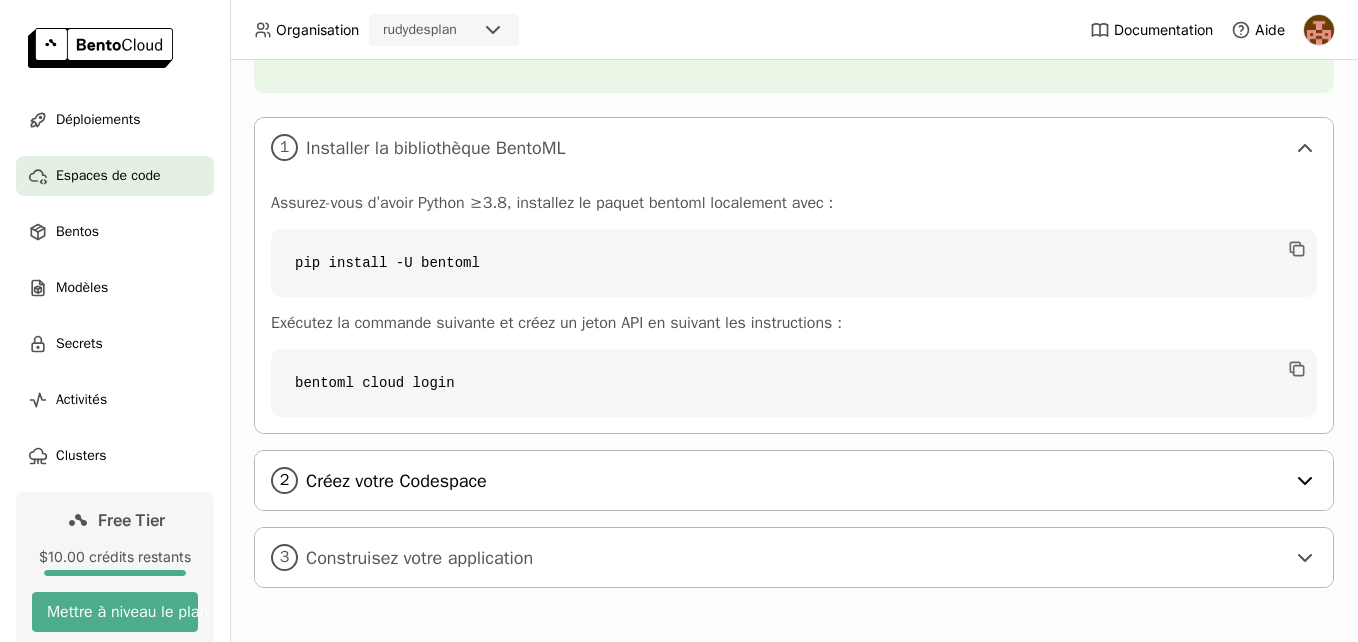 click on "2 Créez votre Codespace" at bounding box center (794, 480) 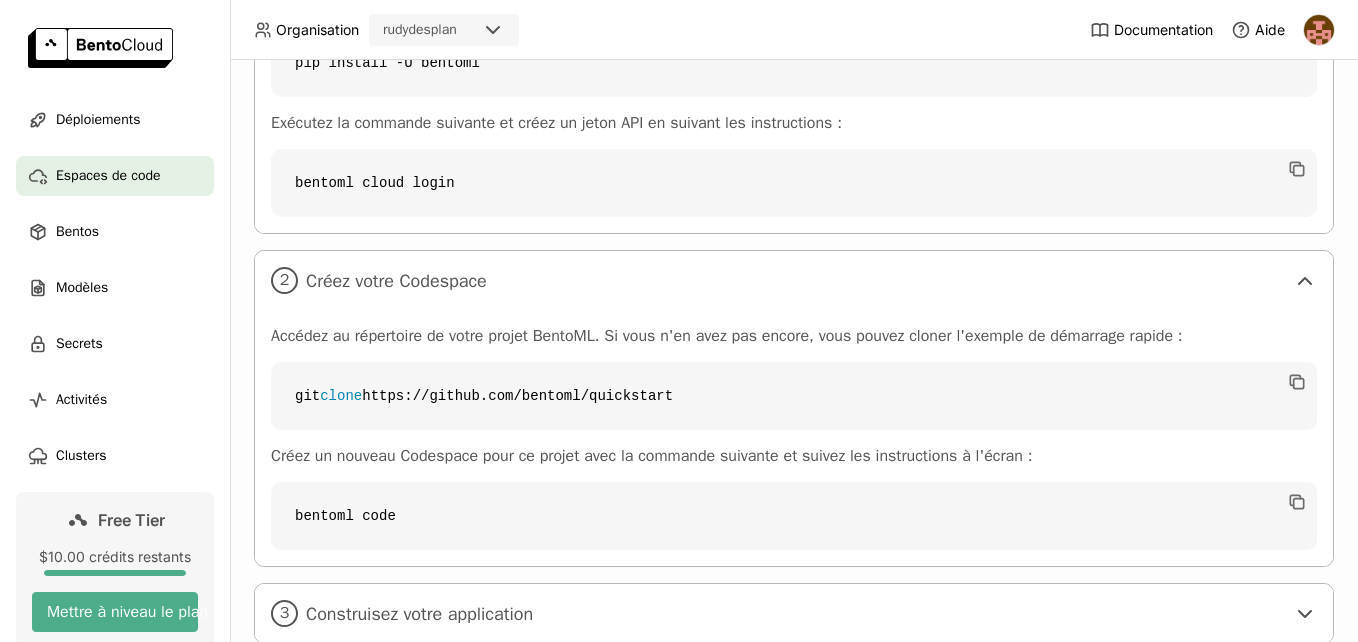 scroll, scrollTop: 559, scrollLeft: 0, axis: vertical 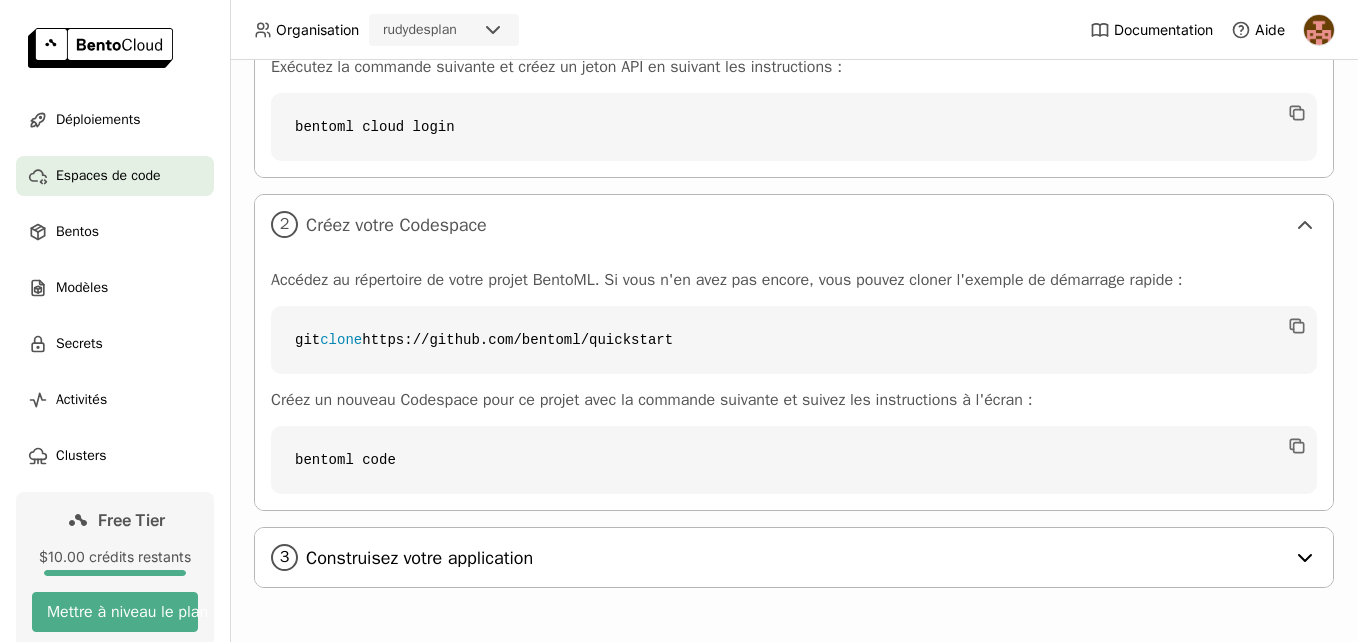 click on "Construisez votre application" at bounding box center (795, 558) 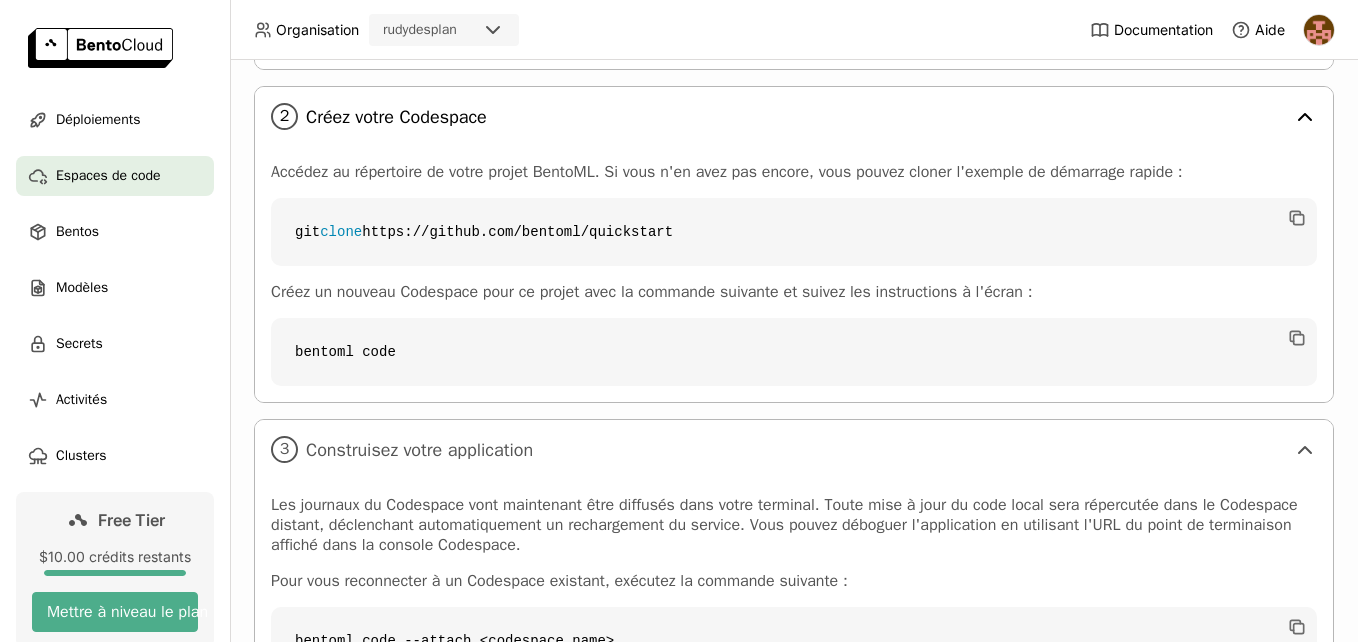 scroll, scrollTop: 567, scrollLeft: 0, axis: vertical 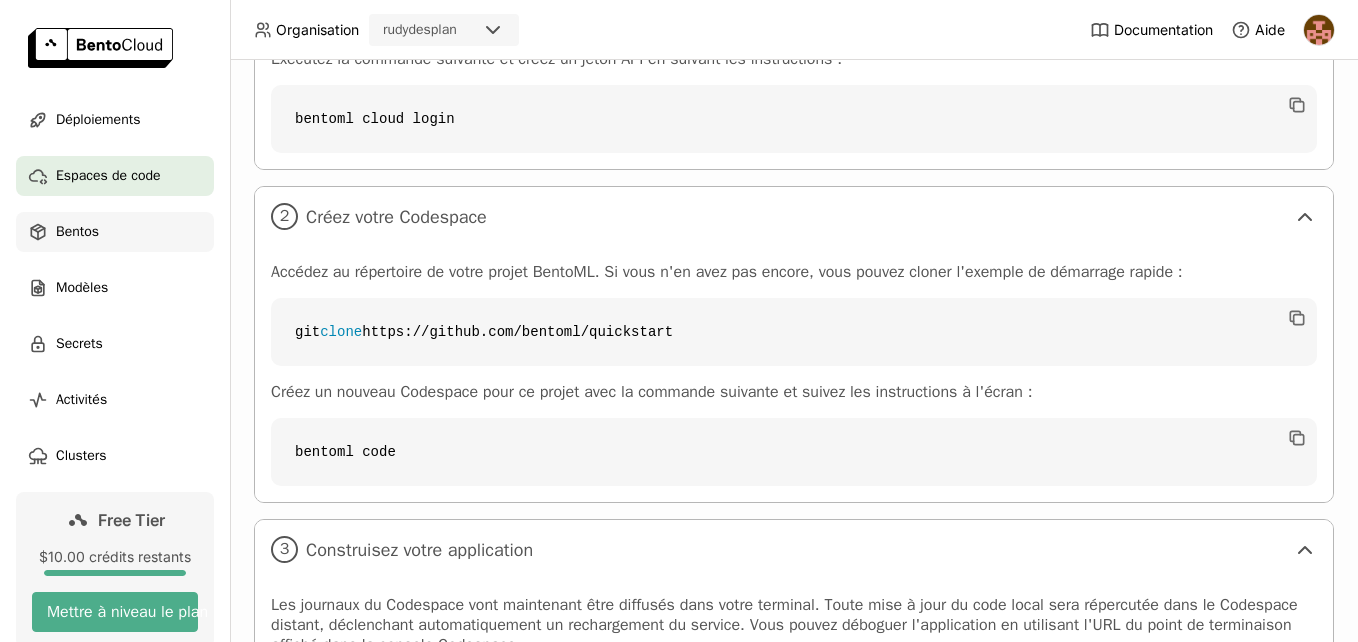 click on "Bentos" at bounding box center [115, 232] 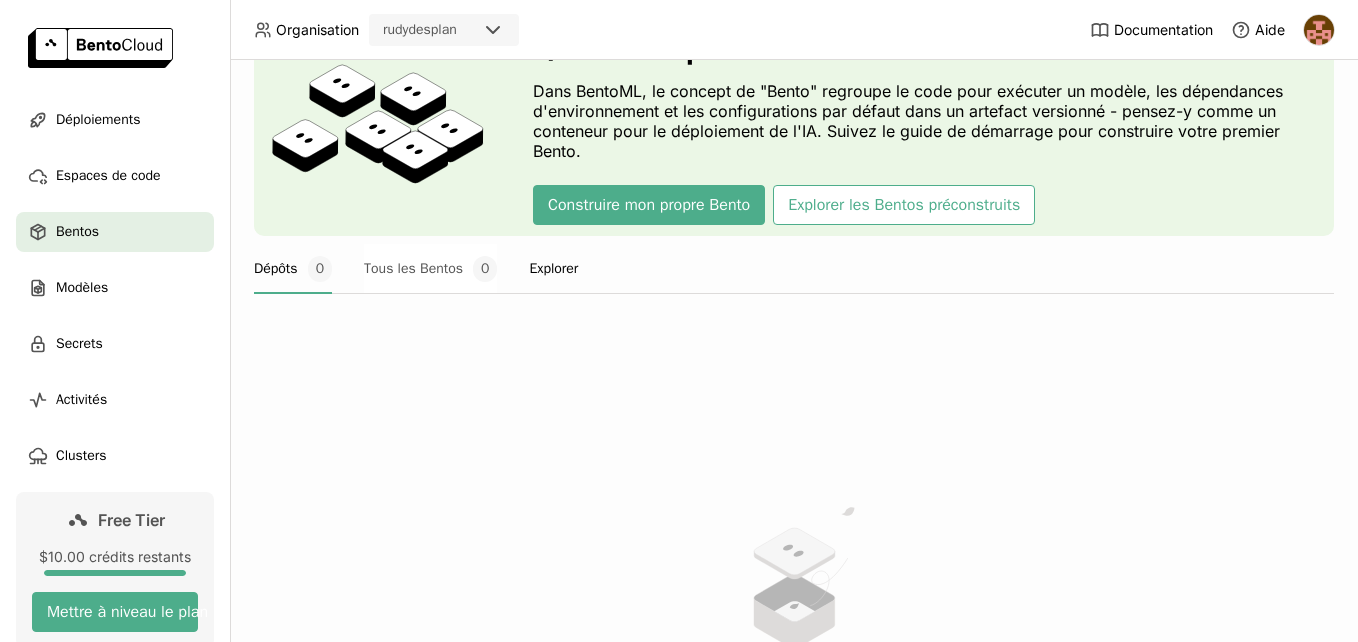 scroll, scrollTop: 0, scrollLeft: 0, axis: both 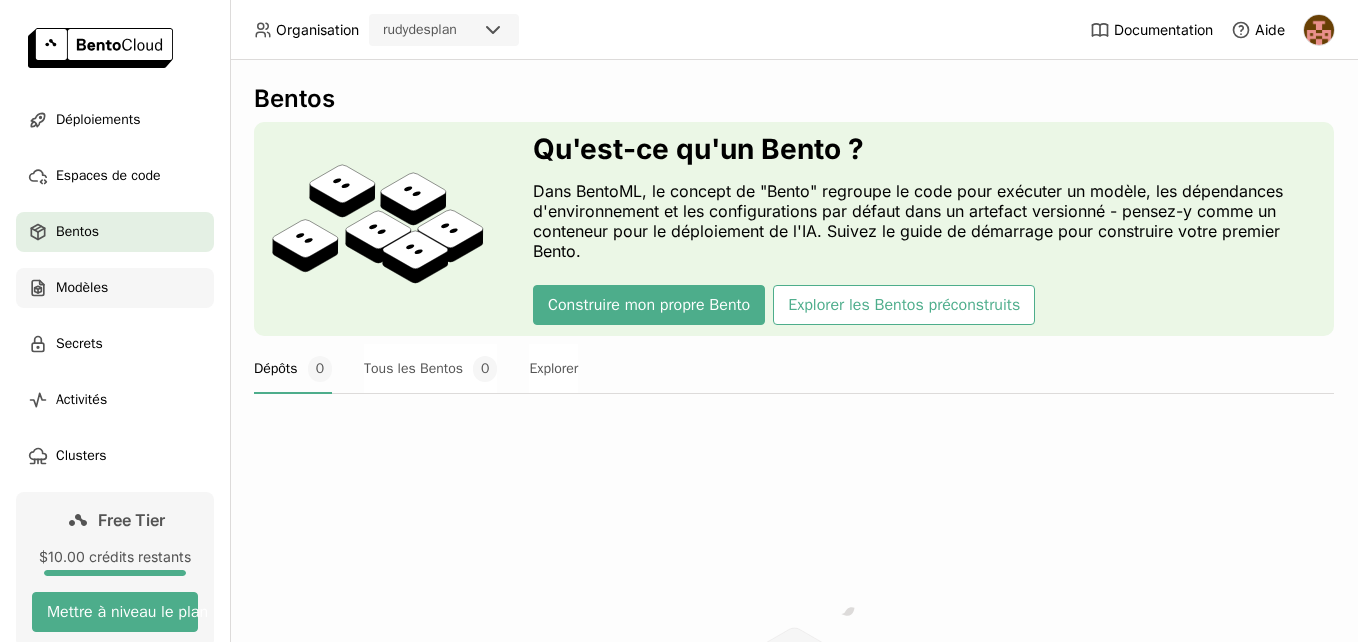 click on "Modèles" at bounding box center [115, 288] 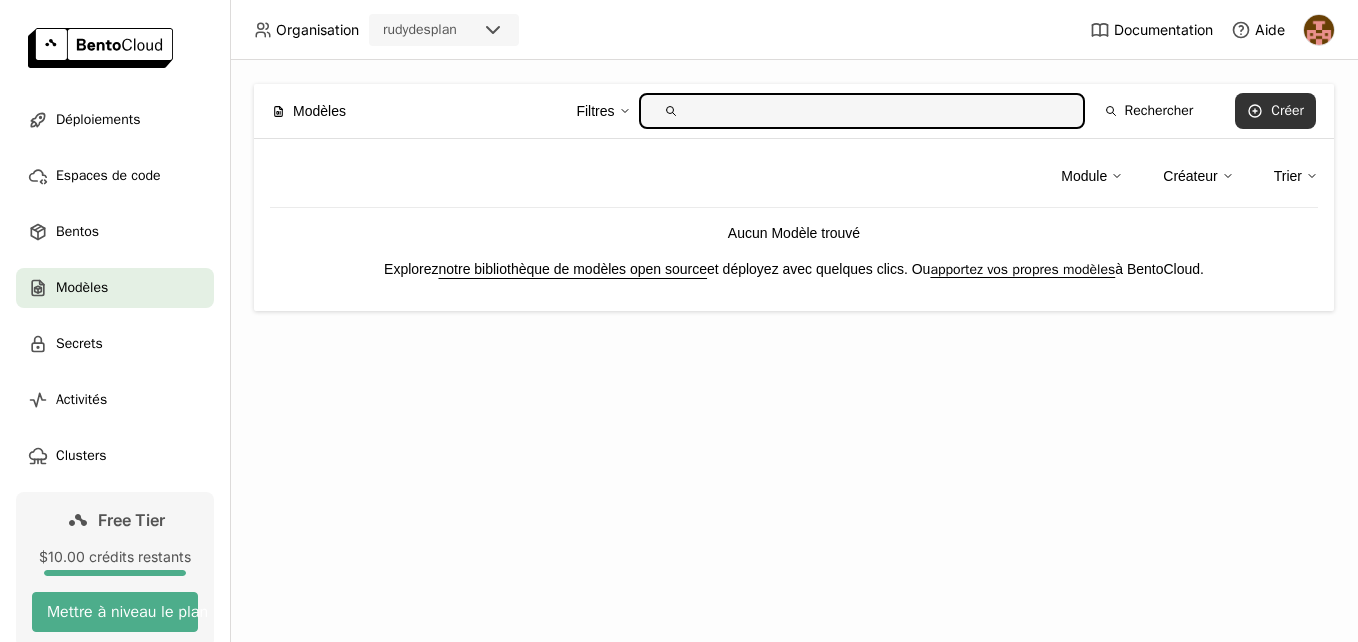 click on "Créer" at bounding box center [1275, 111] 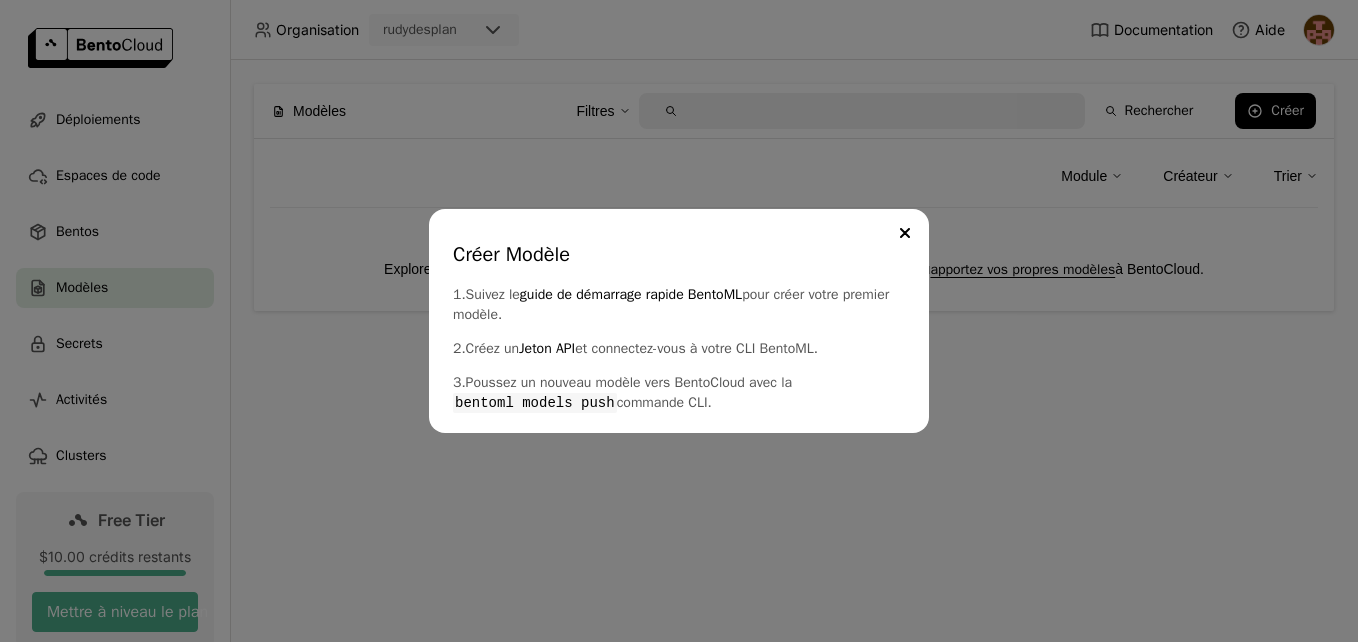 drag, startPoint x: 900, startPoint y: 230, endPoint x: 871, endPoint y: 206, distance: 37.64306 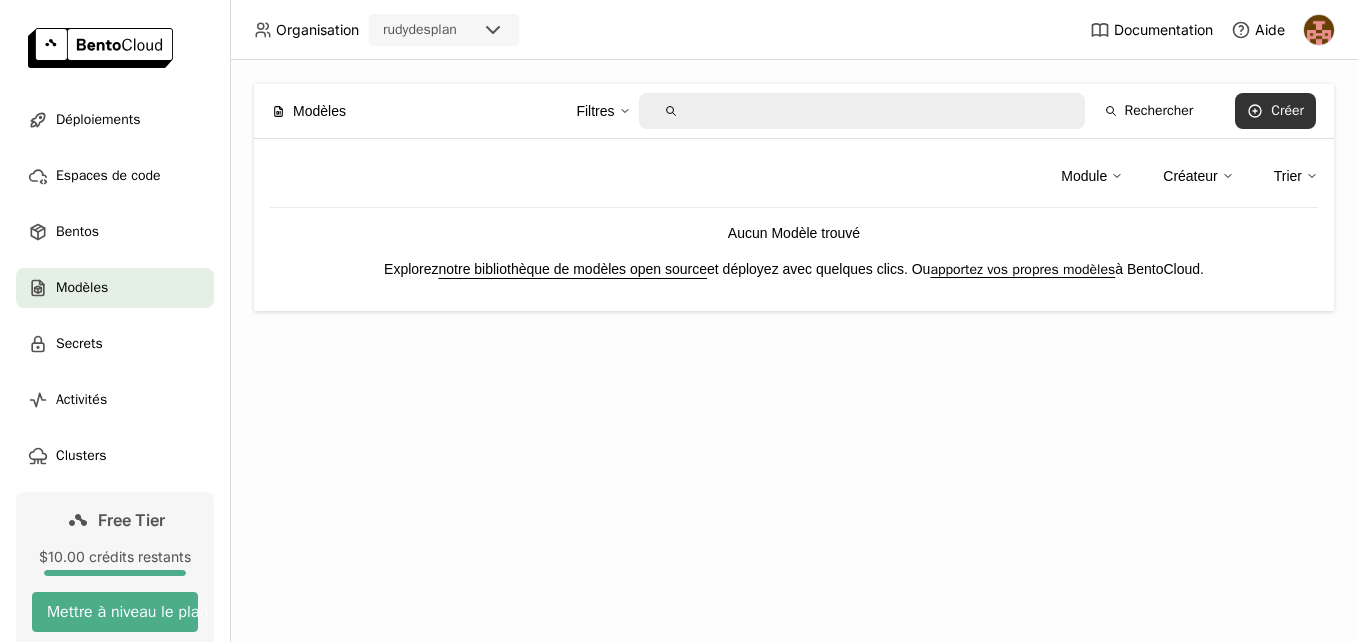click on "Créer" at bounding box center (1275, 111) 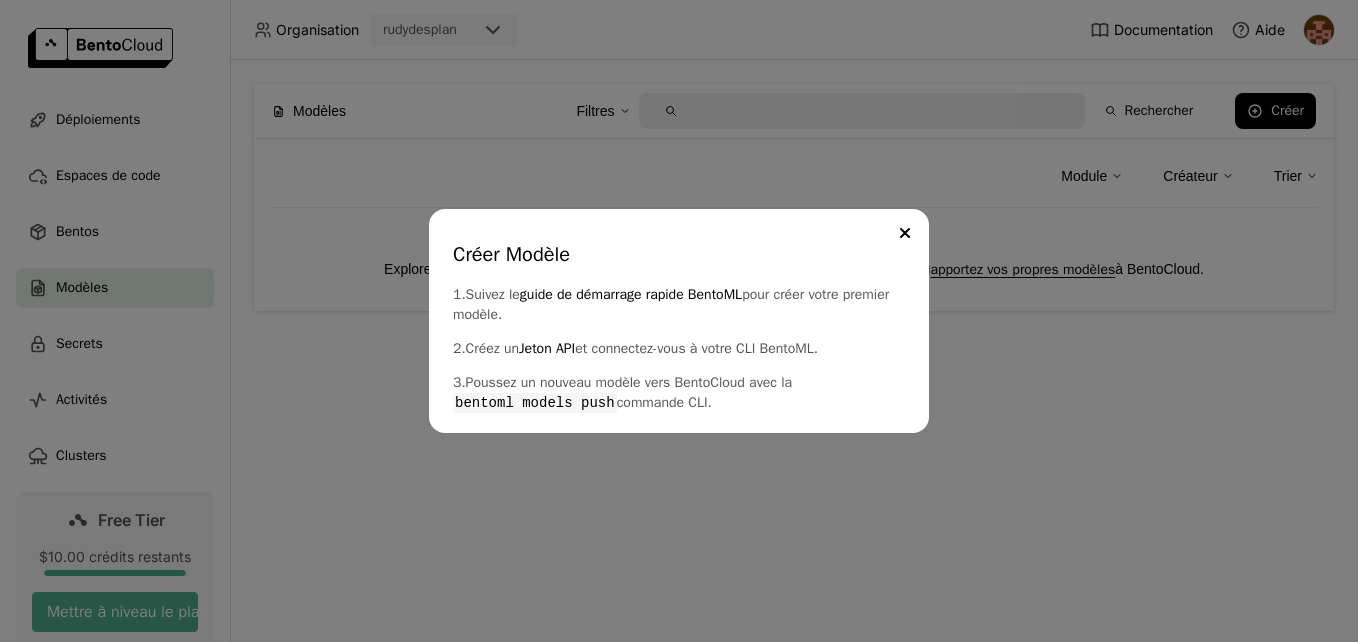 drag, startPoint x: 770, startPoint y: 399, endPoint x: 453, endPoint y: 288, distance: 335.872 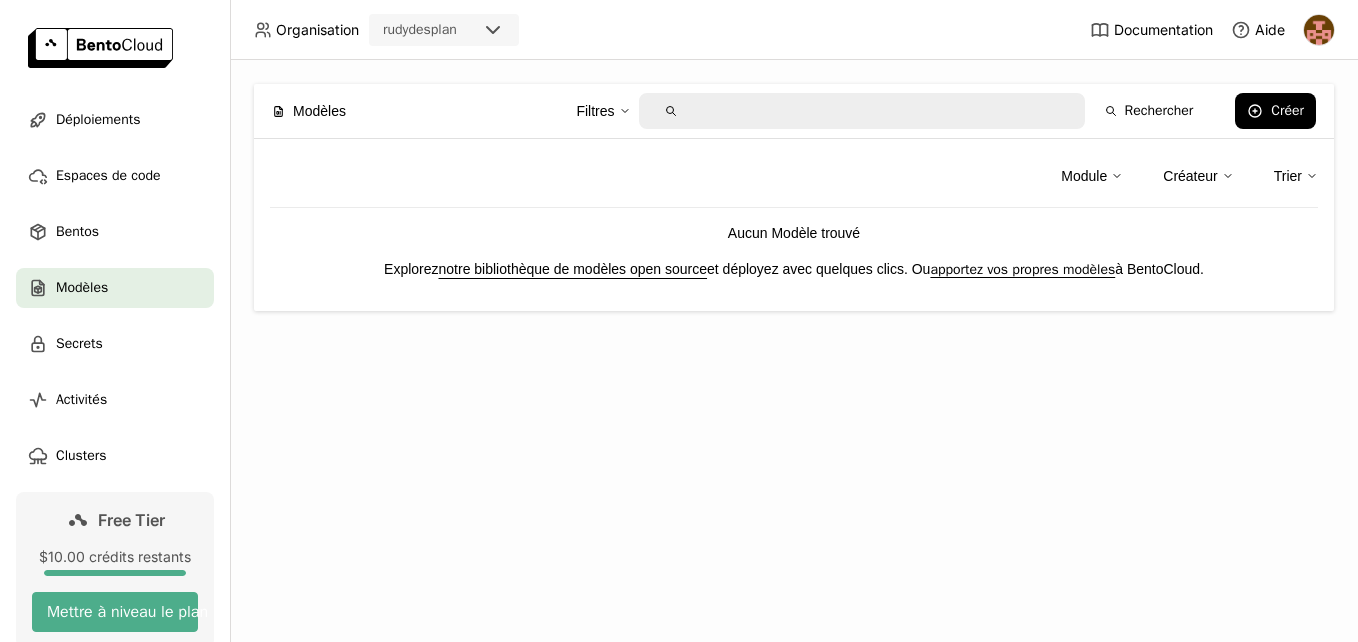 click on "Créer Modèle 1.  Suivez le  guide de démarrage rapide BentoML  pour créer votre premier modèle. 2.  Créez un  Jeton API  et connectez-vous à votre CLI BentoML. 3.  Poussez un nouveau modèle vers BentoCloud avec la  bentoml models push  commande CLI." at bounding box center (679, 321) 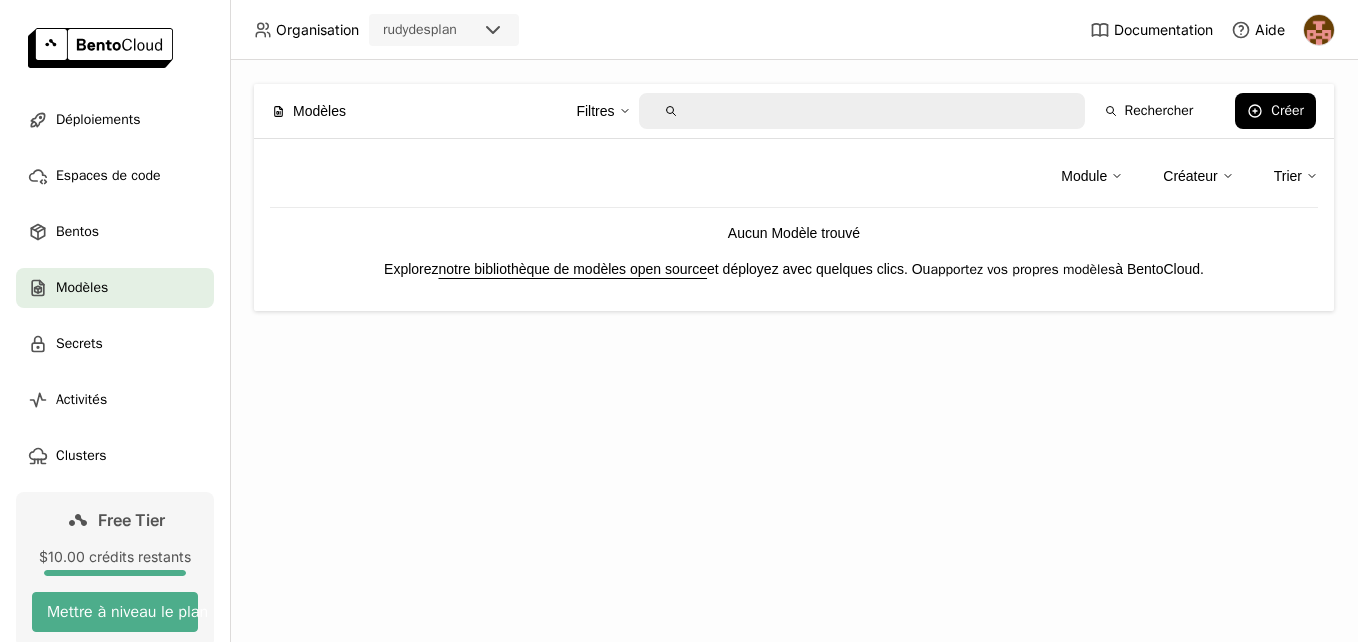 click on "apportez vos propres modèles" at bounding box center (1022, 269) 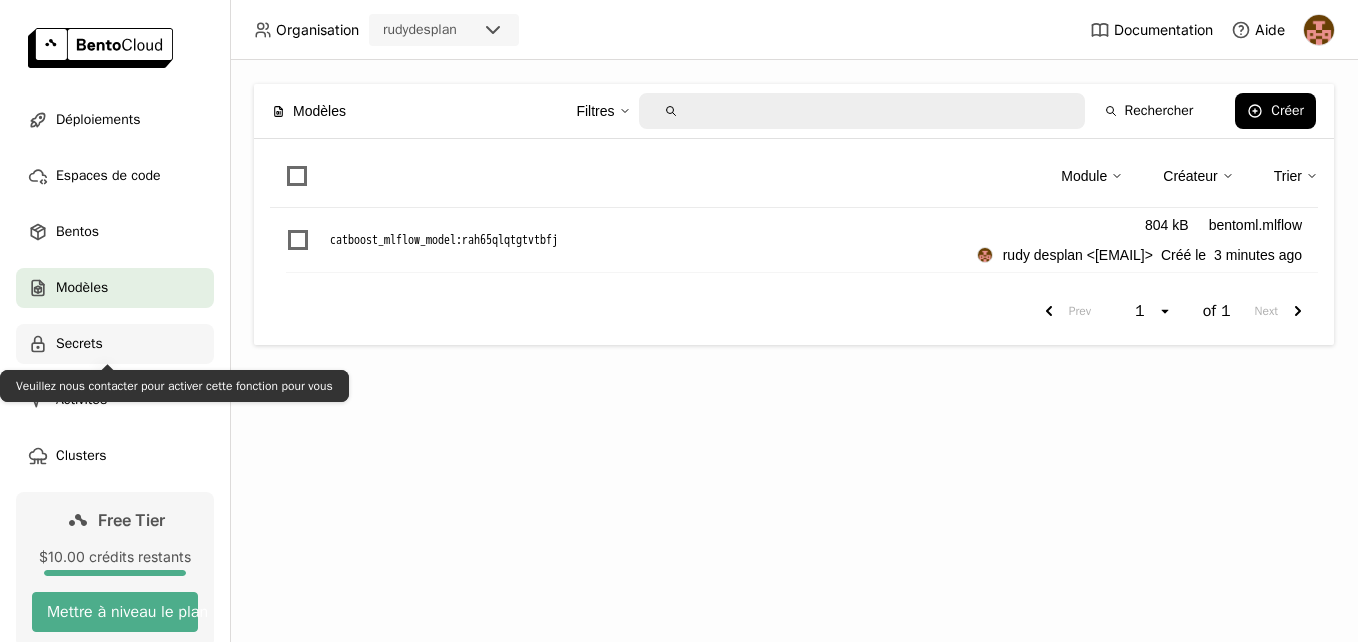 click on "Secrets" at bounding box center (115, 344) 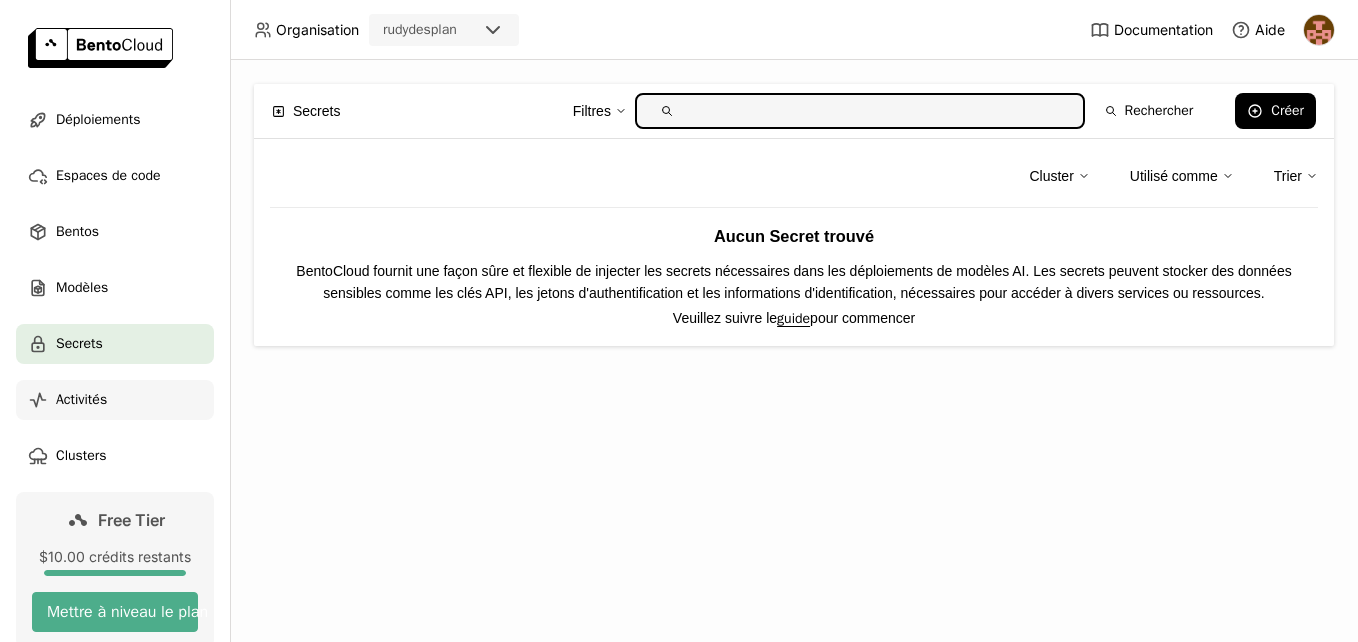 click on "Activités" at bounding box center (81, 400) 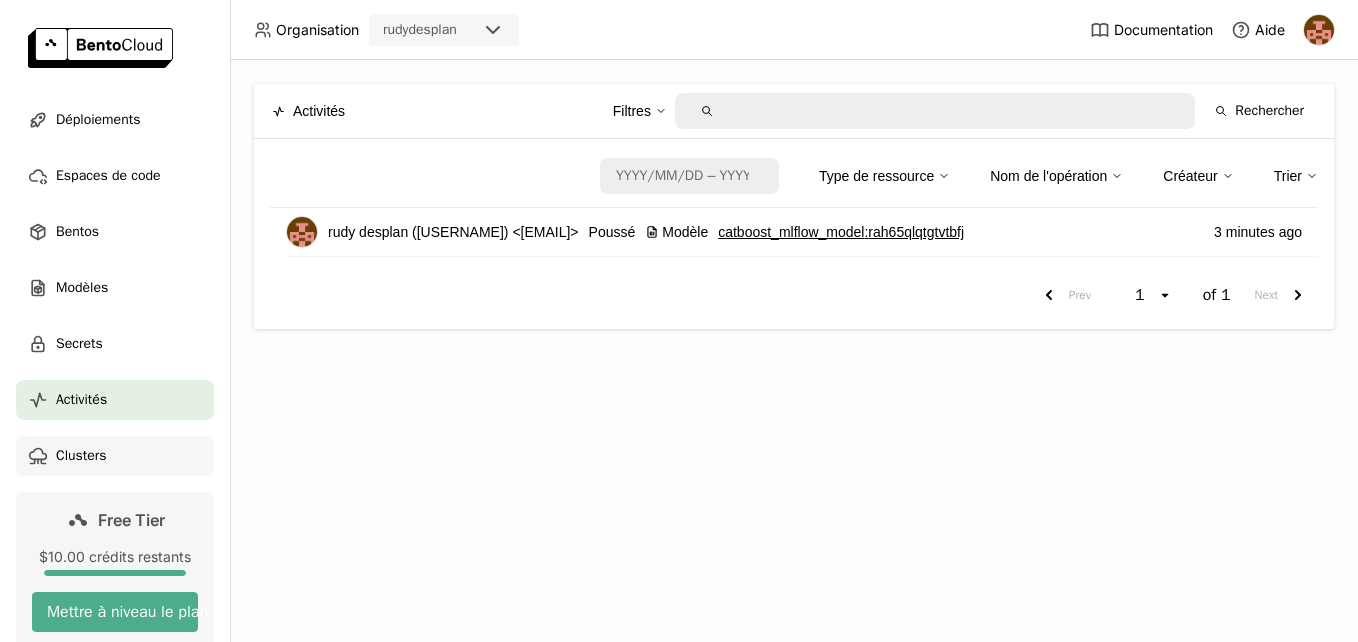 click on "Clusters" at bounding box center (81, 456) 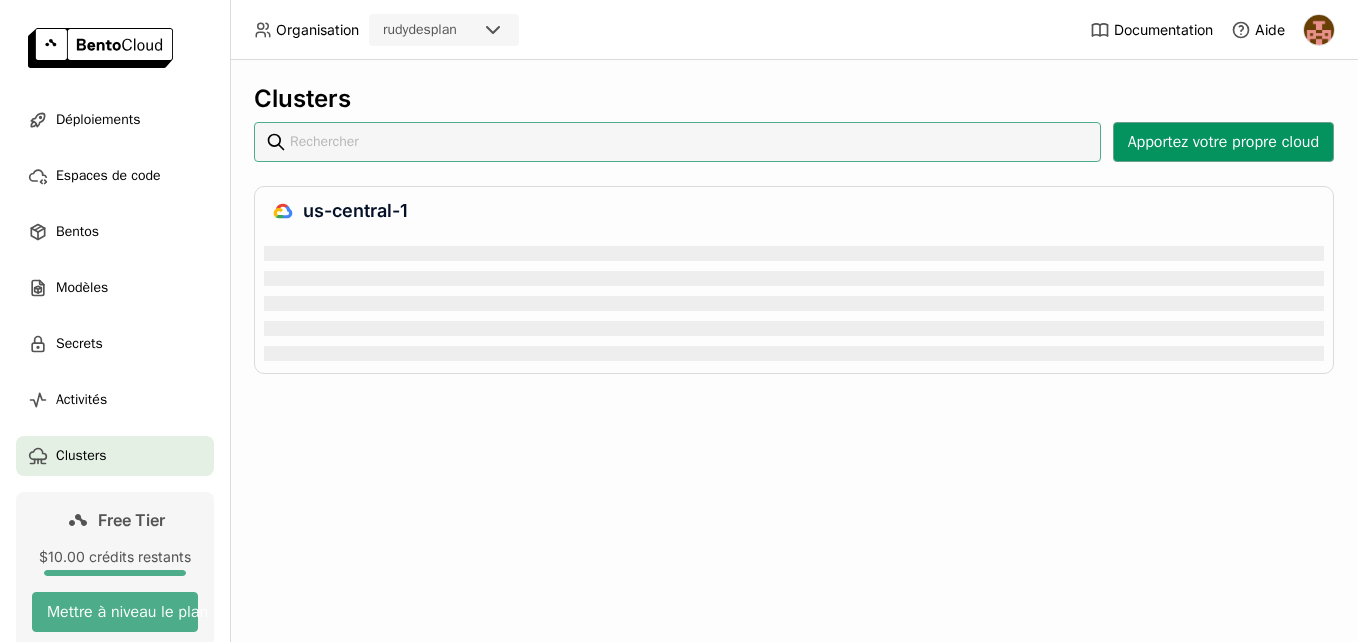 click on "Apportez votre propre cloud" at bounding box center (1223, 142) 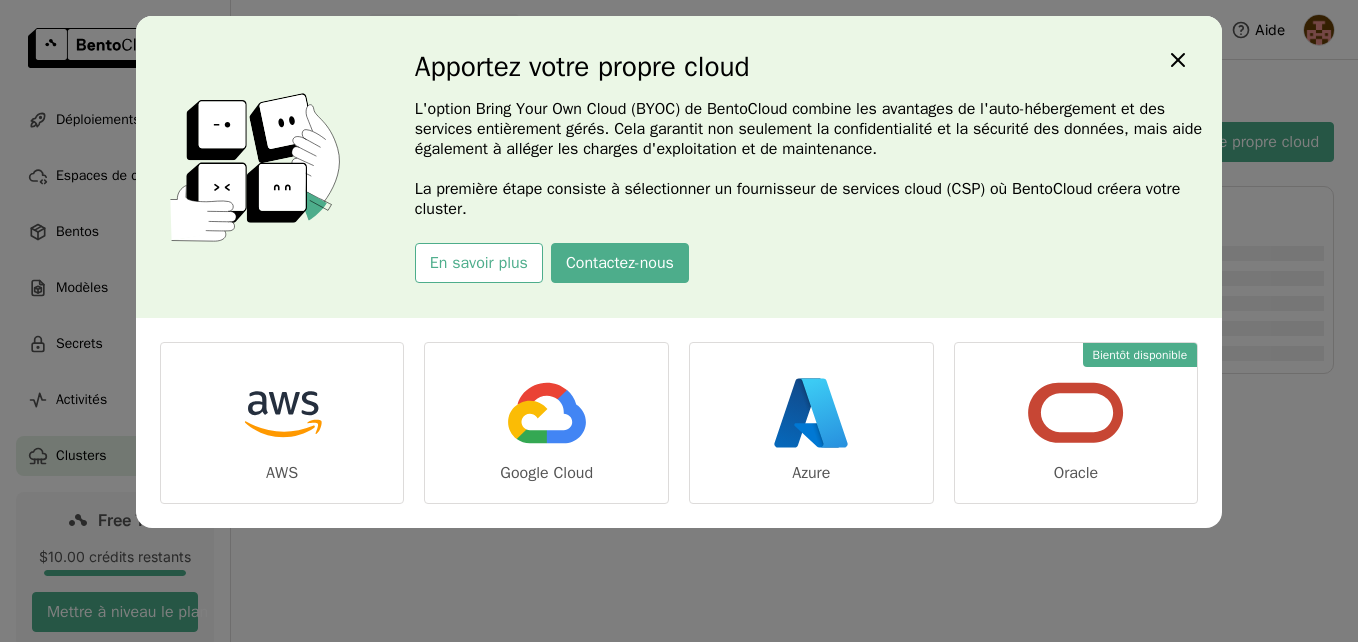 scroll, scrollTop: 0, scrollLeft: 0, axis: both 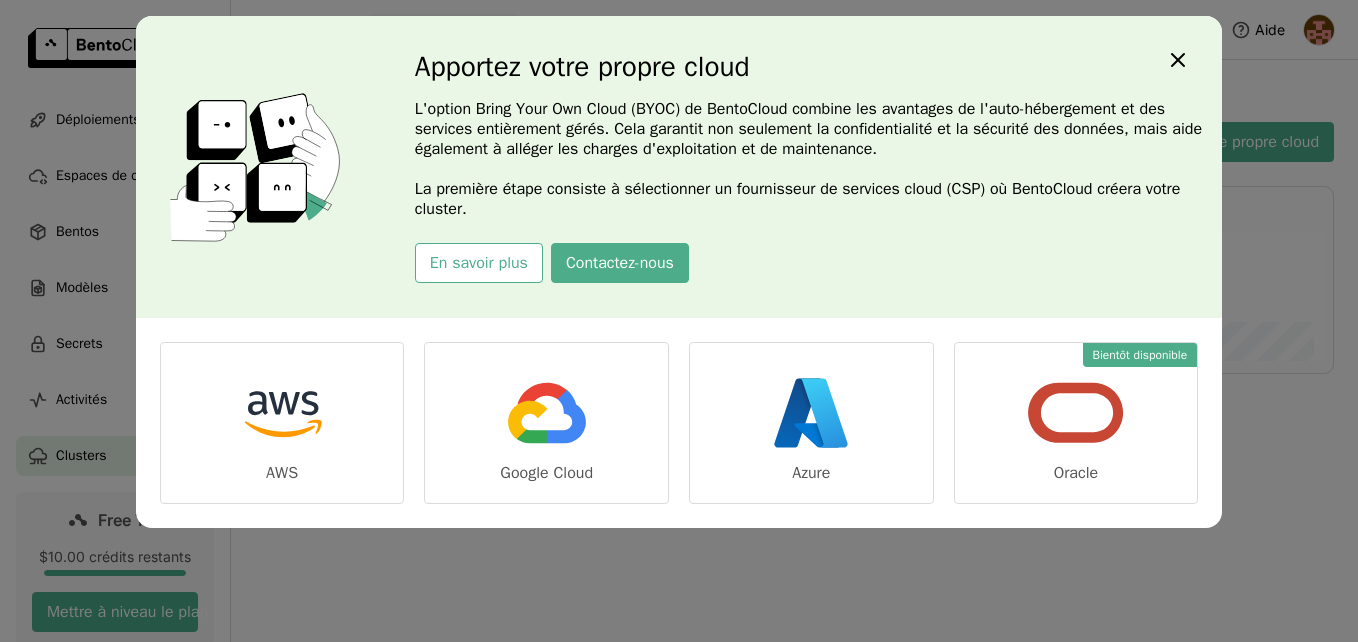 click 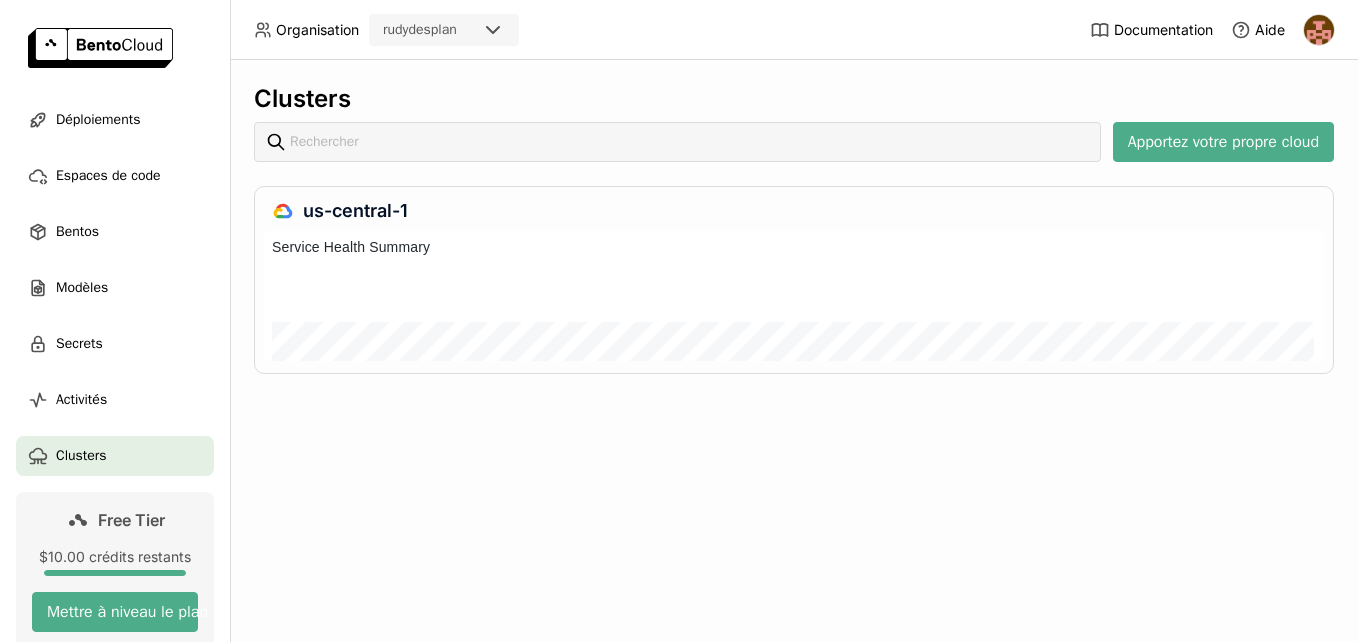 click on "us-central-1" at bounding box center (794, 211) 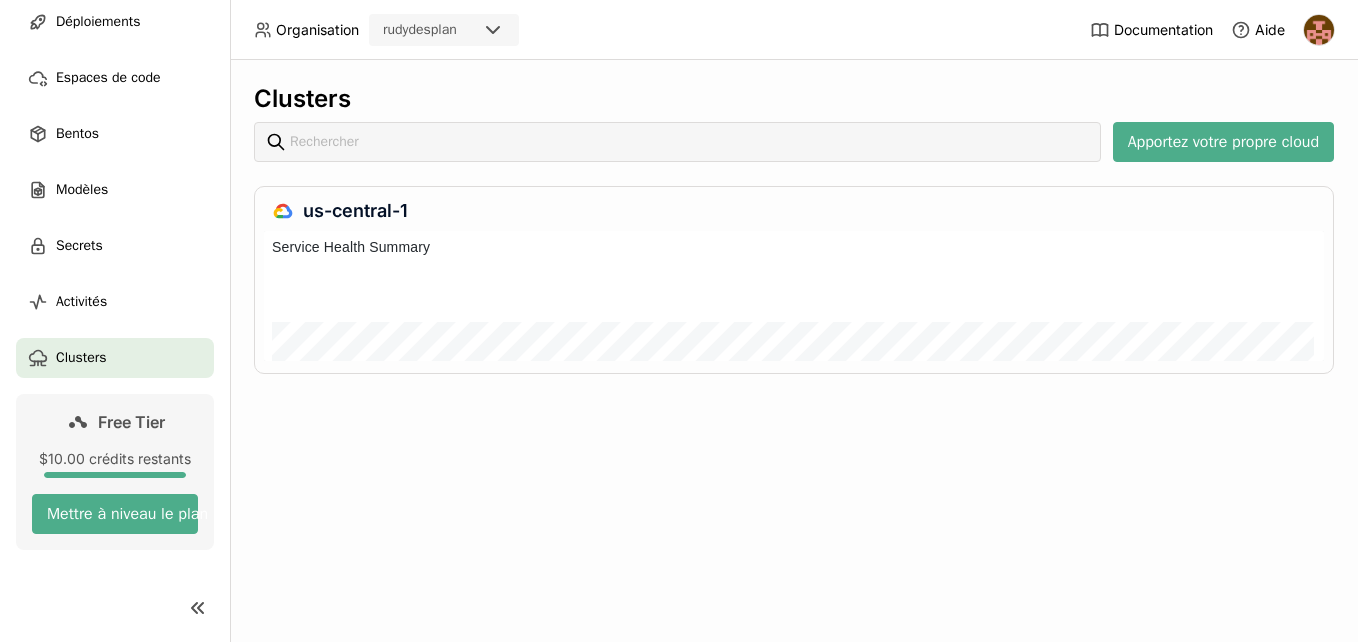 scroll, scrollTop: 0, scrollLeft: 0, axis: both 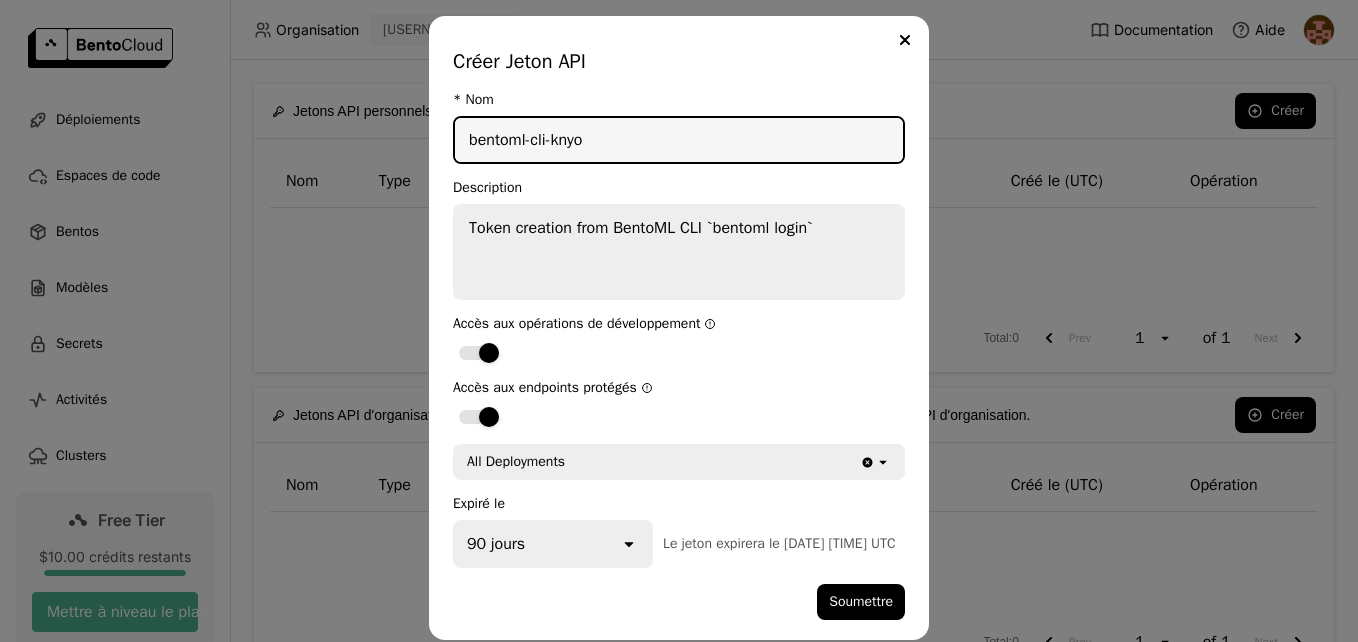 click 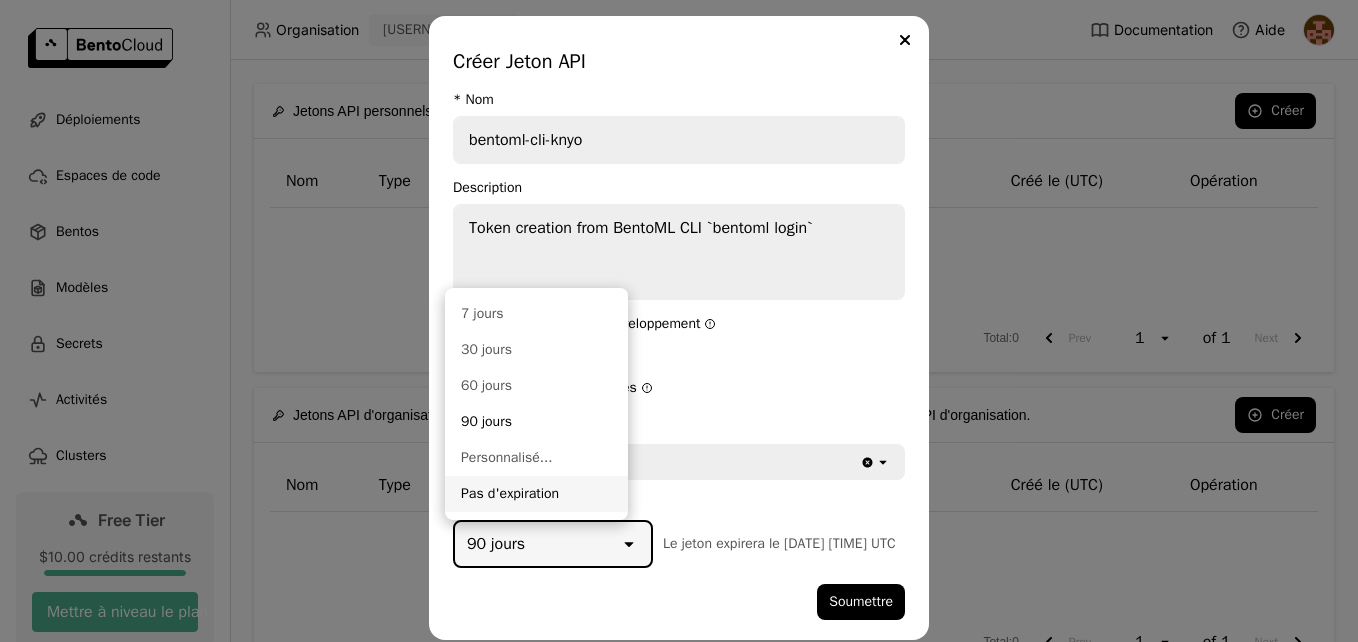 click on "Pas d'expiration" at bounding box center (536, 494) 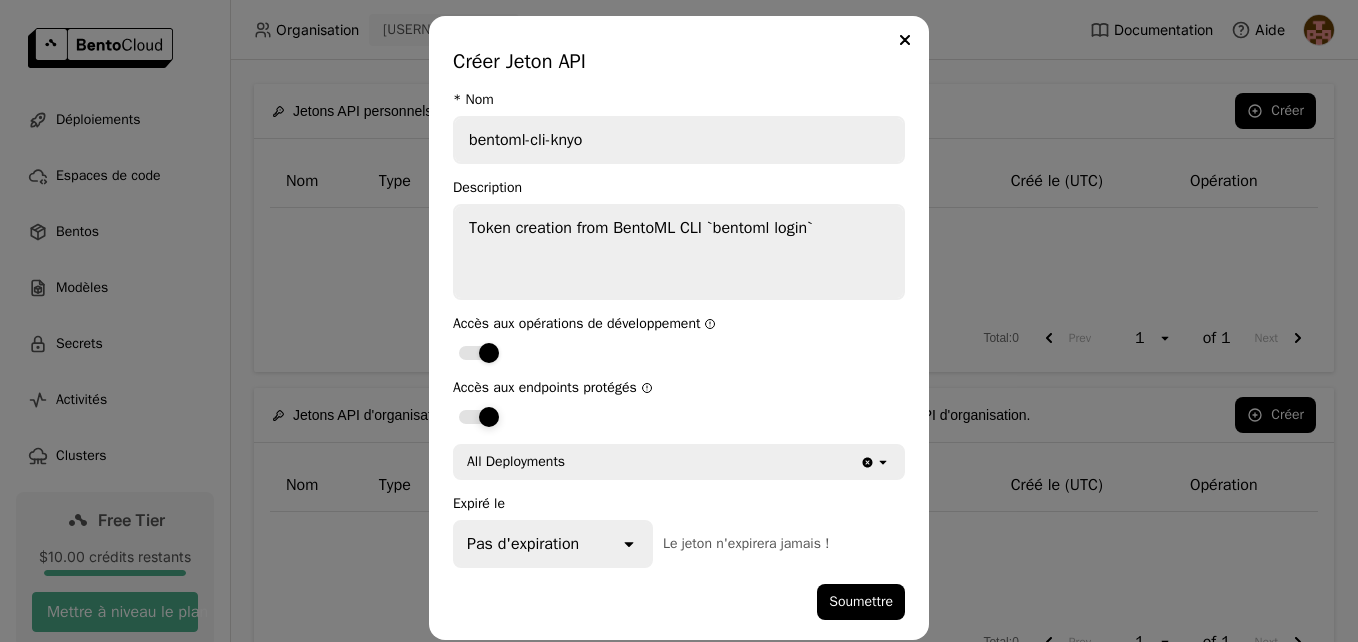 click at bounding box center [479, 417] 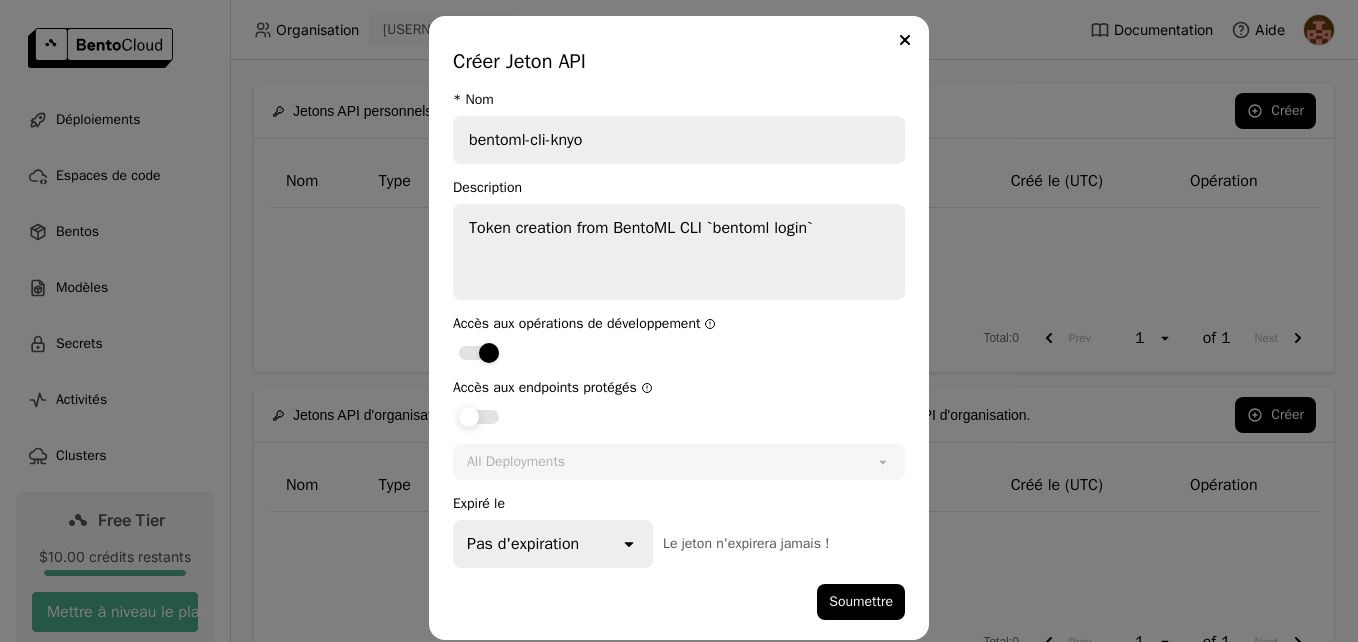 click at bounding box center [469, 417] 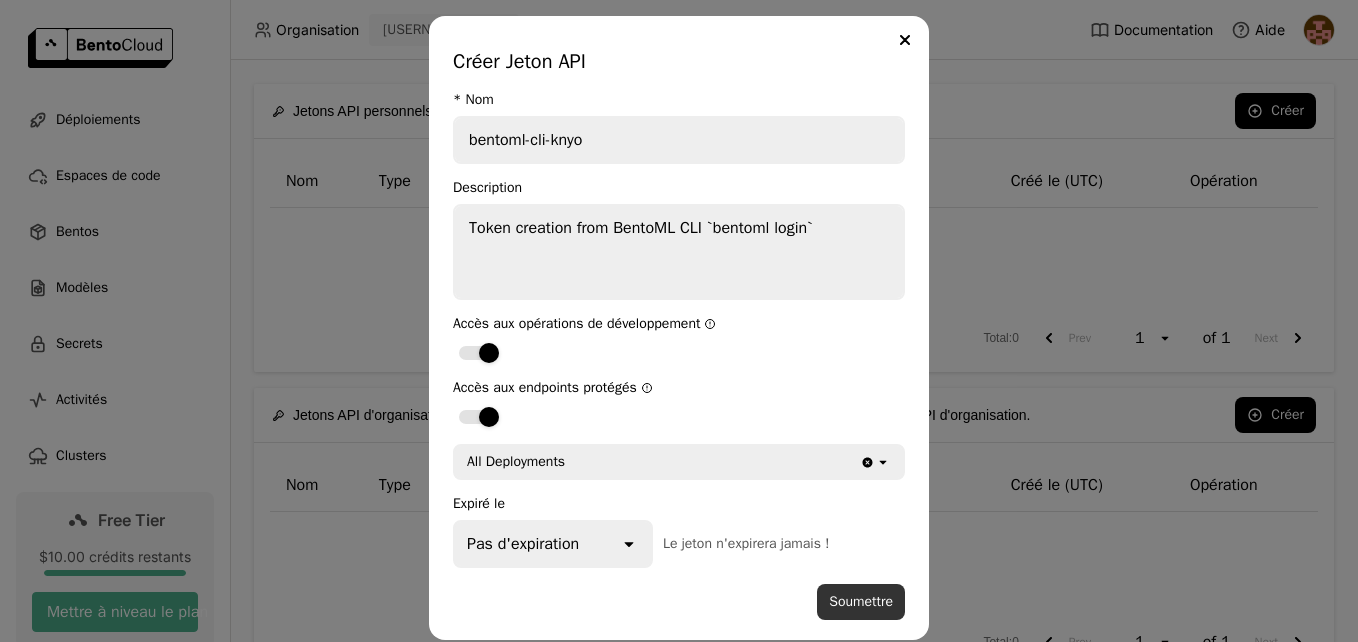 click on "Soumettre" at bounding box center (861, 602) 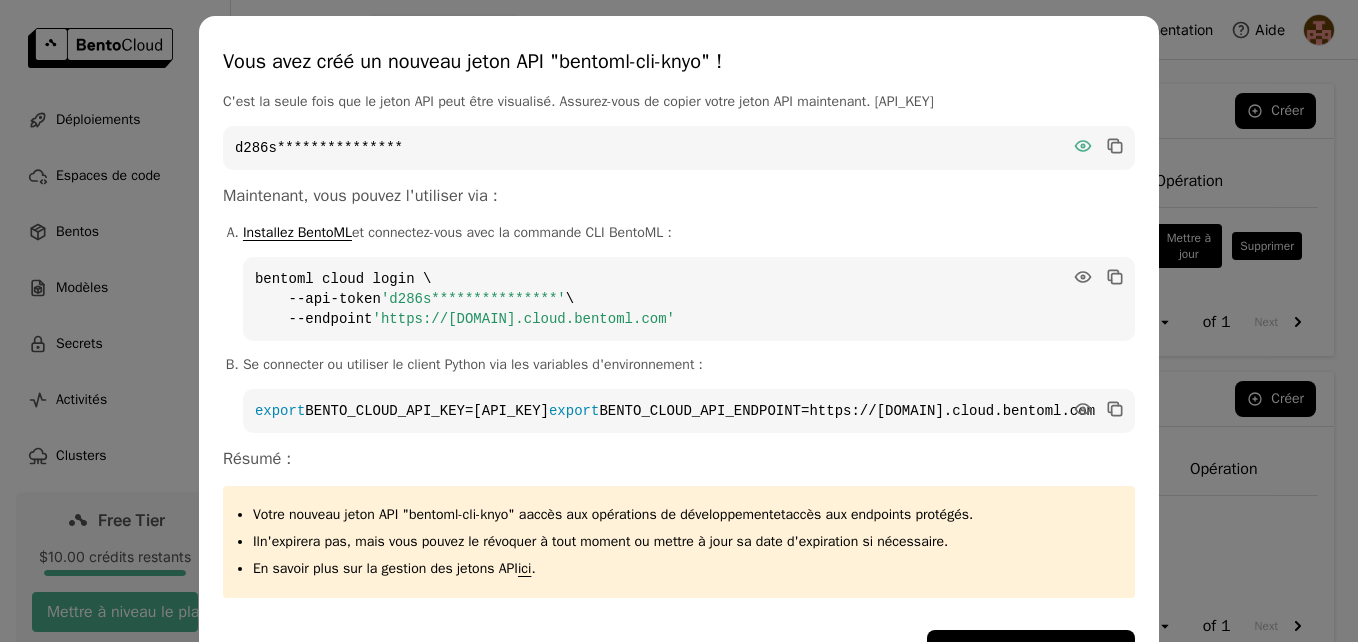 click 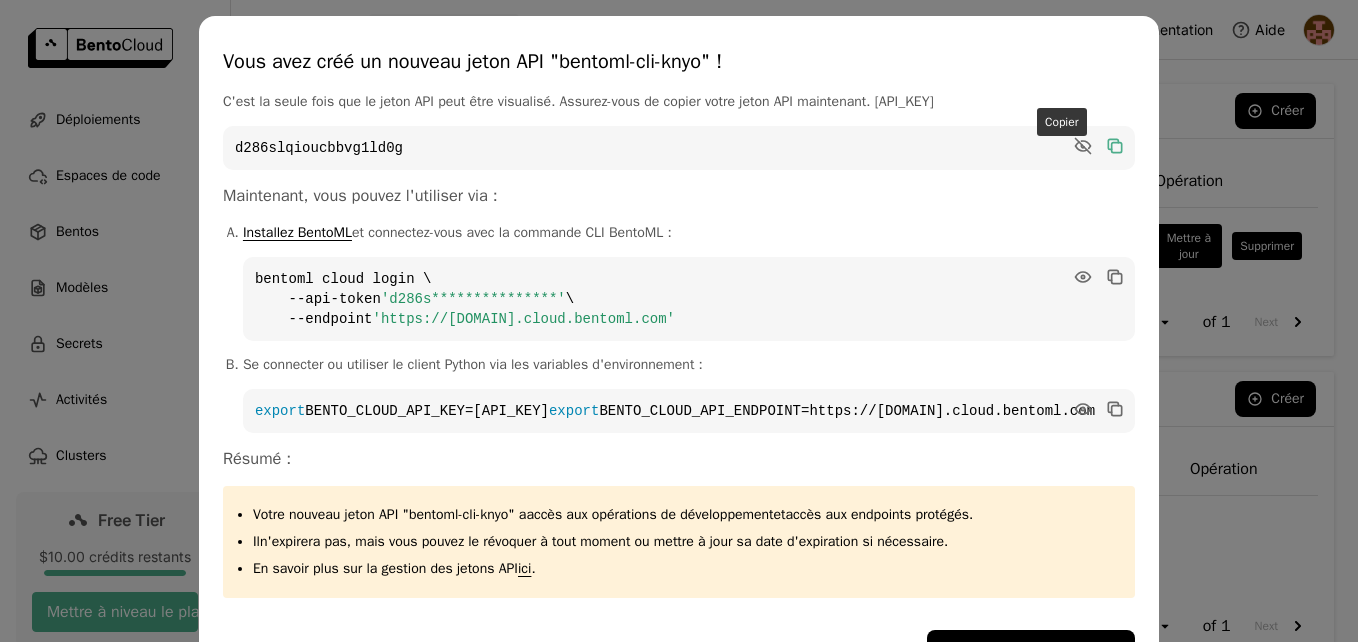 click 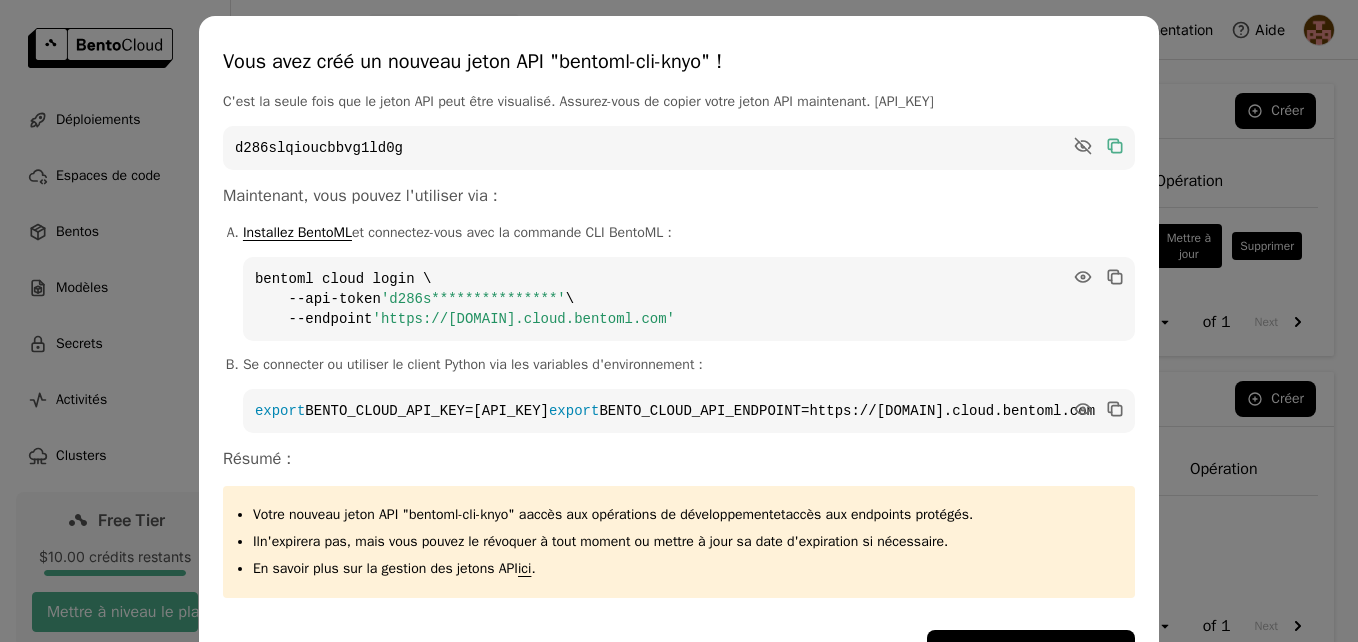 click on "d286slqioucbbvg1ld0g" at bounding box center [679, 148] 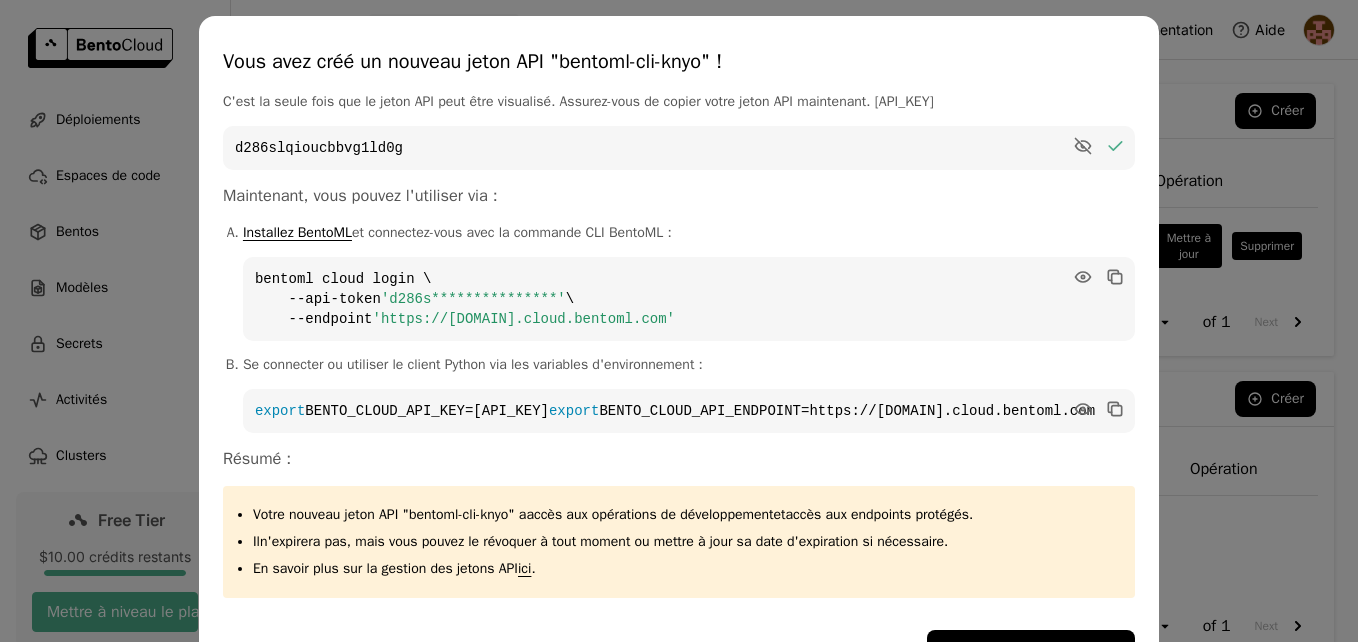scroll, scrollTop: 84, scrollLeft: 0, axis: vertical 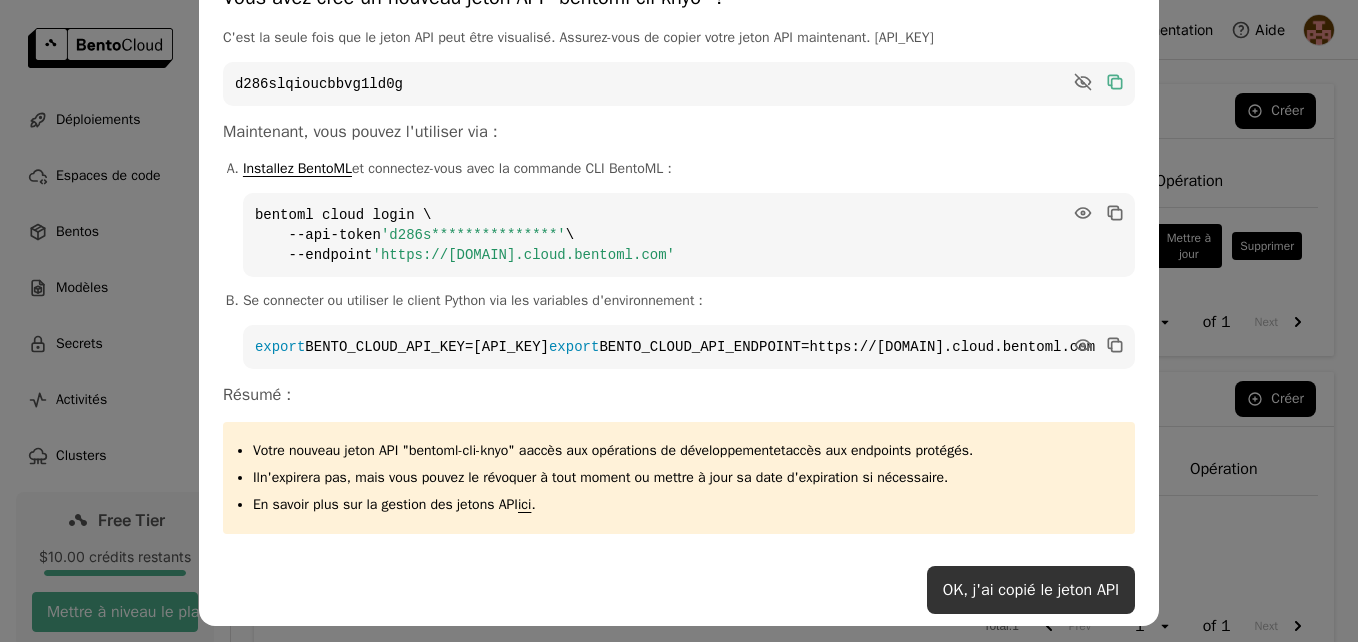 click on "OK, j'ai copié le jeton API" at bounding box center (1031, 590) 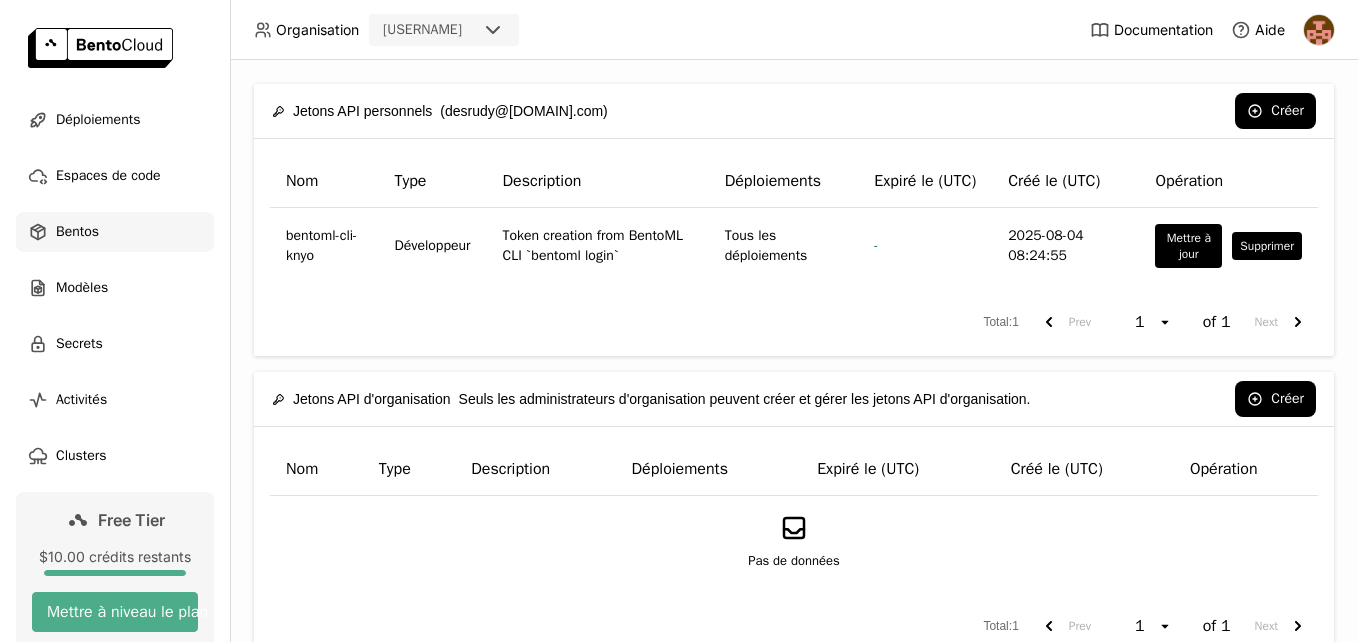 click on "Bentos" at bounding box center (77, 232) 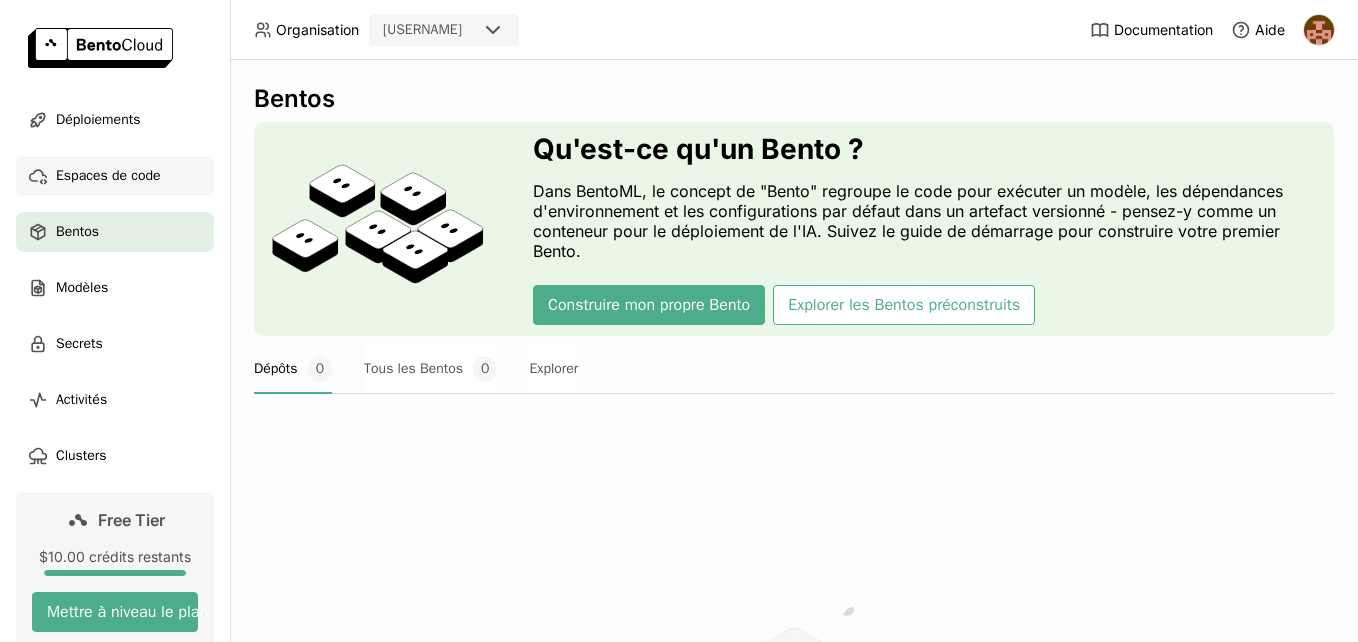 click on "Espaces de code" at bounding box center [108, 176] 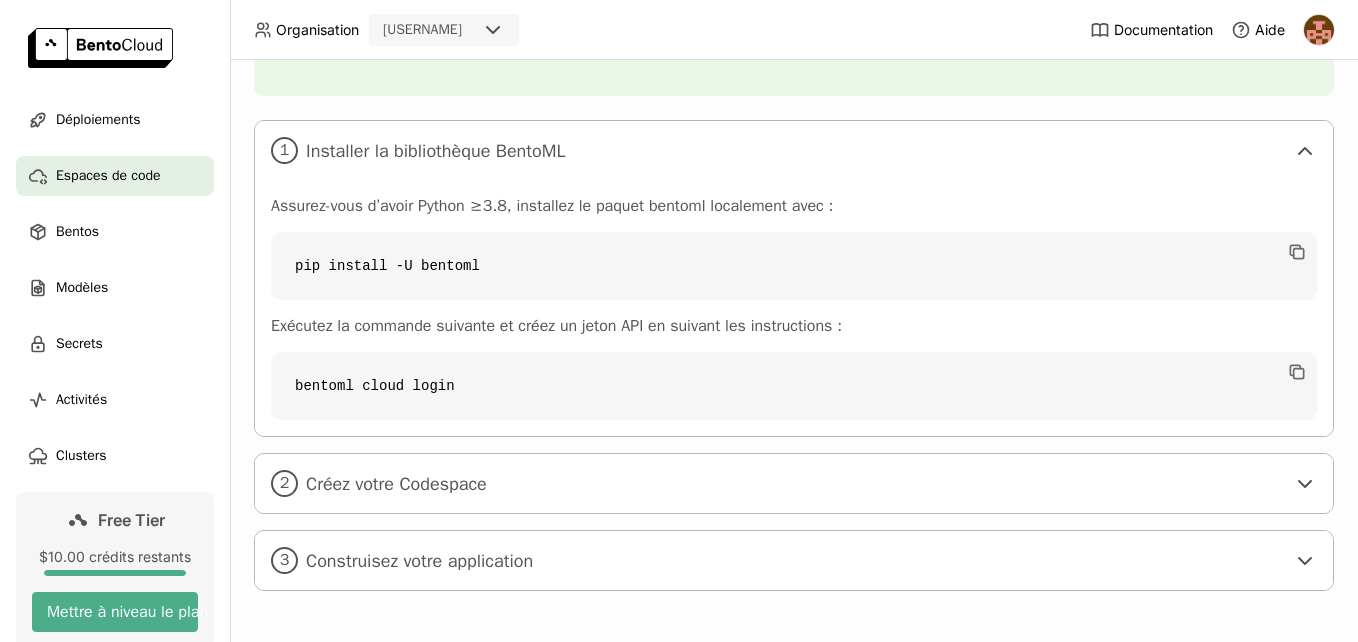 scroll, scrollTop: 303, scrollLeft: 0, axis: vertical 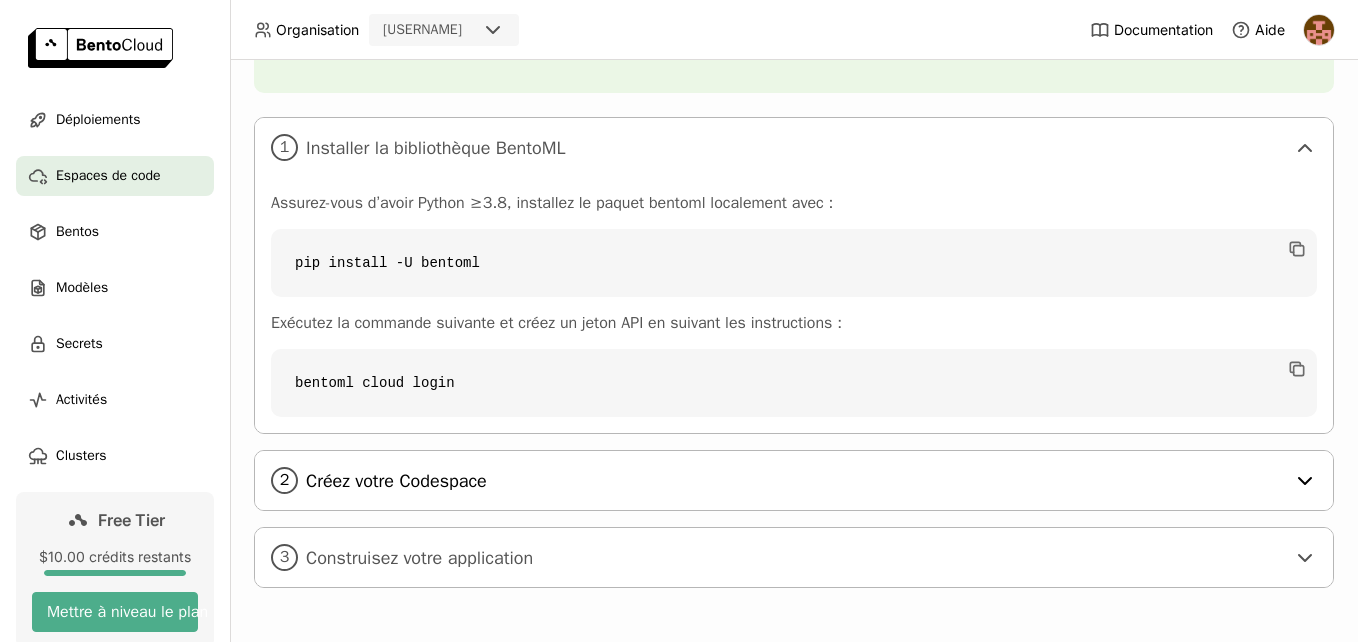 click on "Créez votre Codespace" at bounding box center (795, 481) 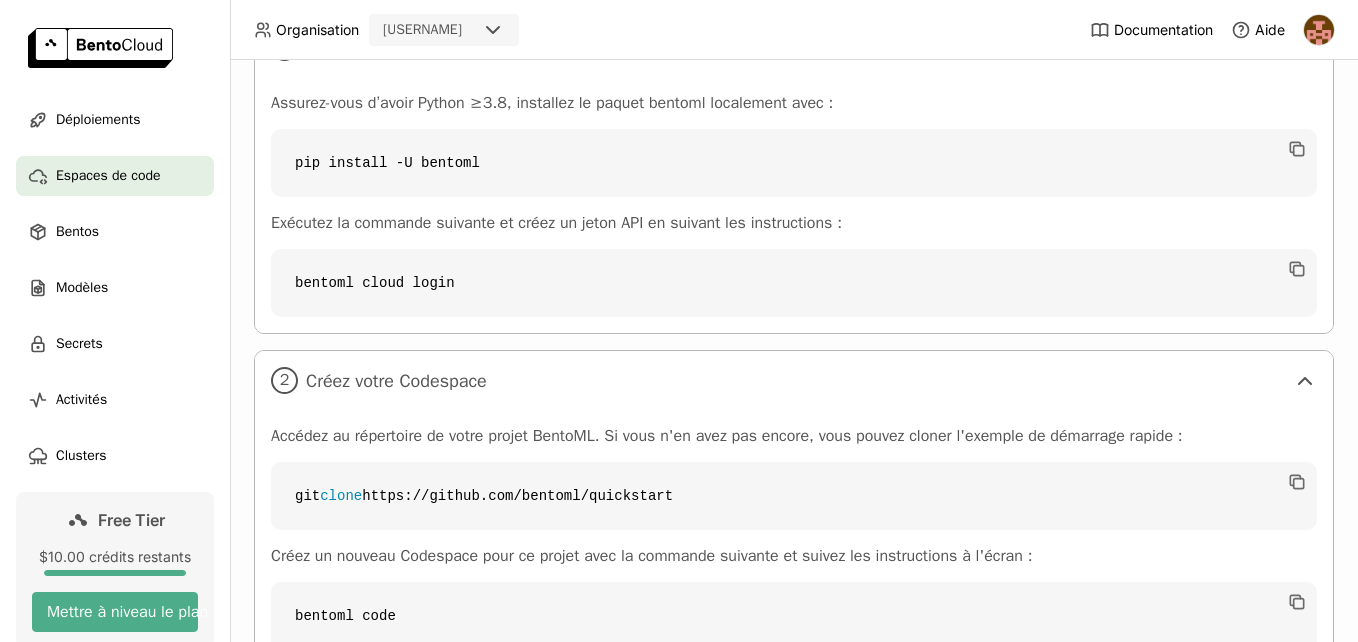 scroll, scrollTop: 503, scrollLeft: 0, axis: vertical 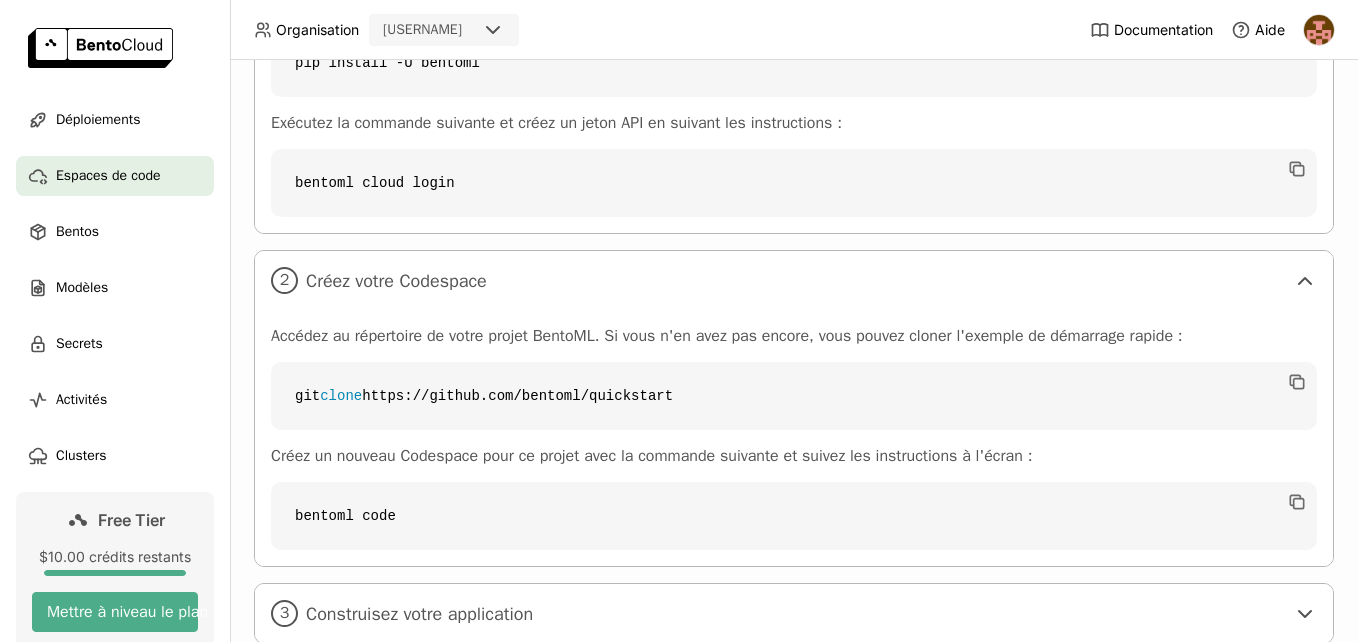 drag, startPoint x: 688, startPoint y: 389, endPoint x: 377, endPoint y: 397, distance: 311.10287 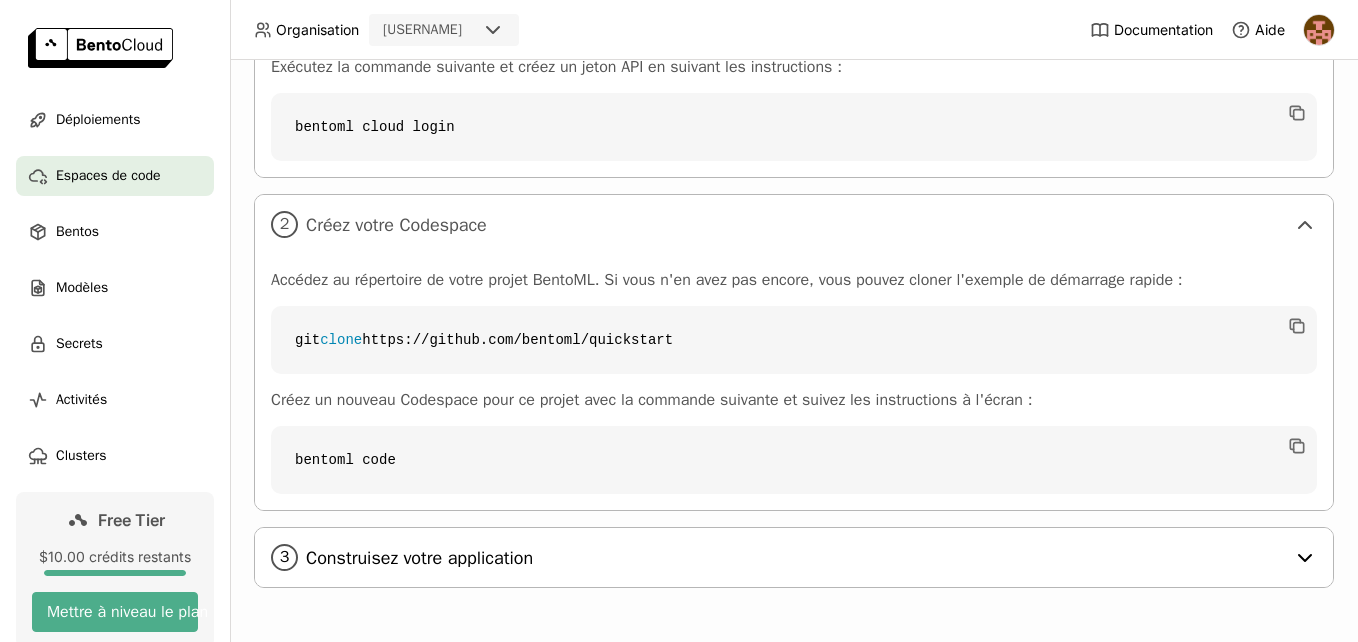 click on "Construisez votre application" at bounding box center [795, 558] 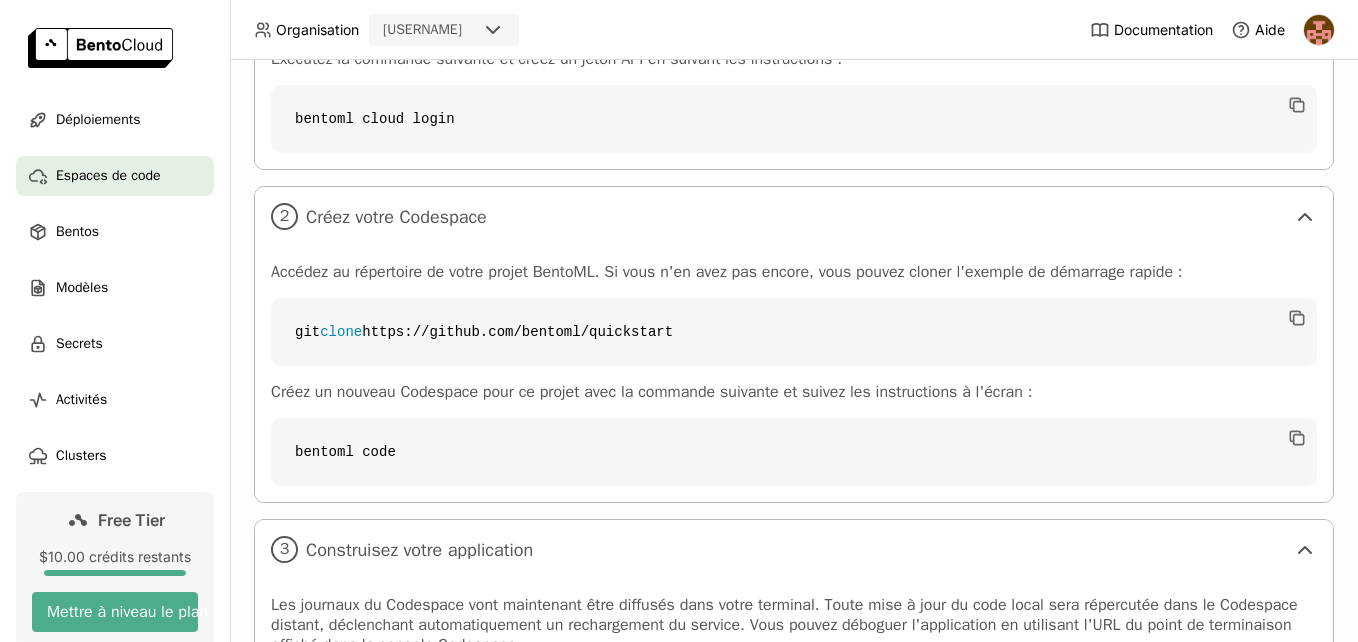 scroll, scrollTop: 467, scrollLeft: 0, axis: vertical 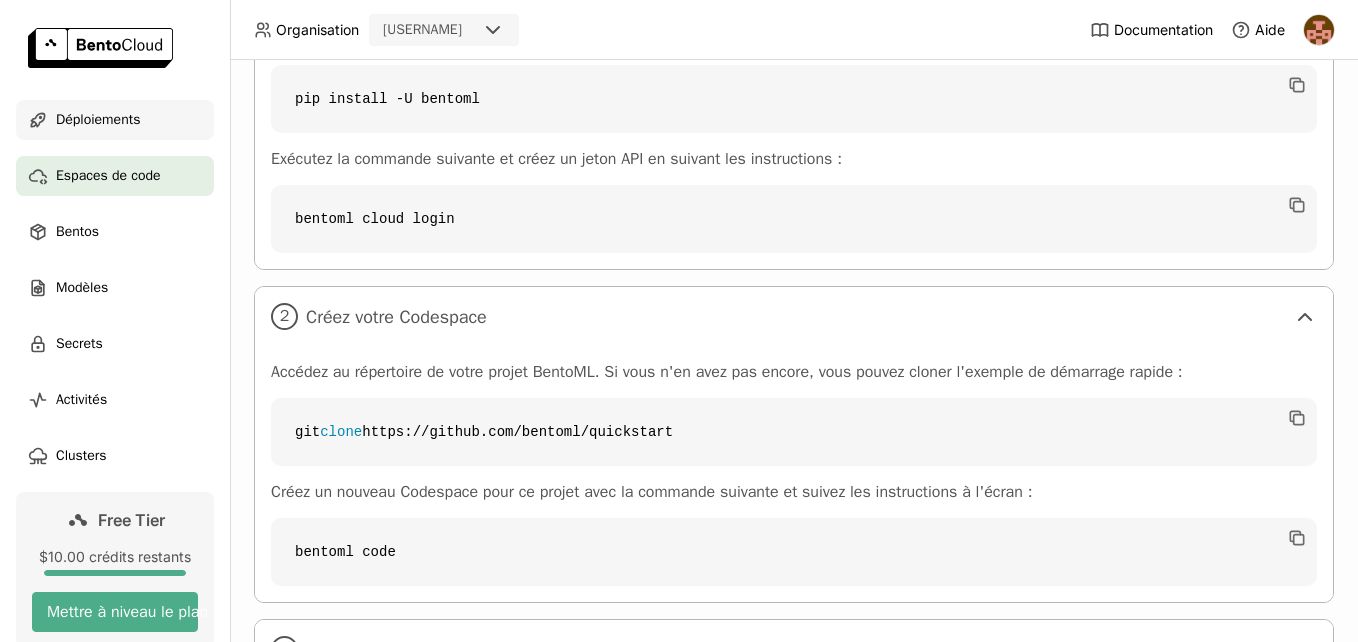 click on "Déploiements" at bounding box center [98, 120] 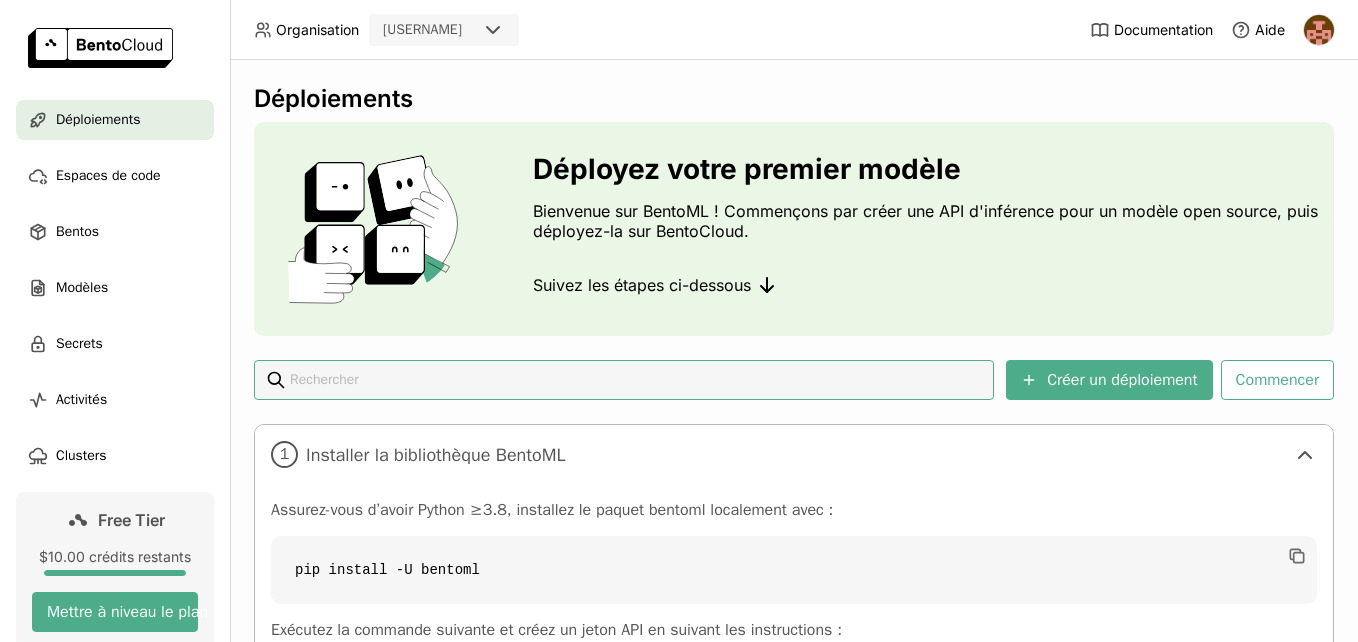 scroll, scrollTop: 100, scrollLeft: 0, axis: vertical 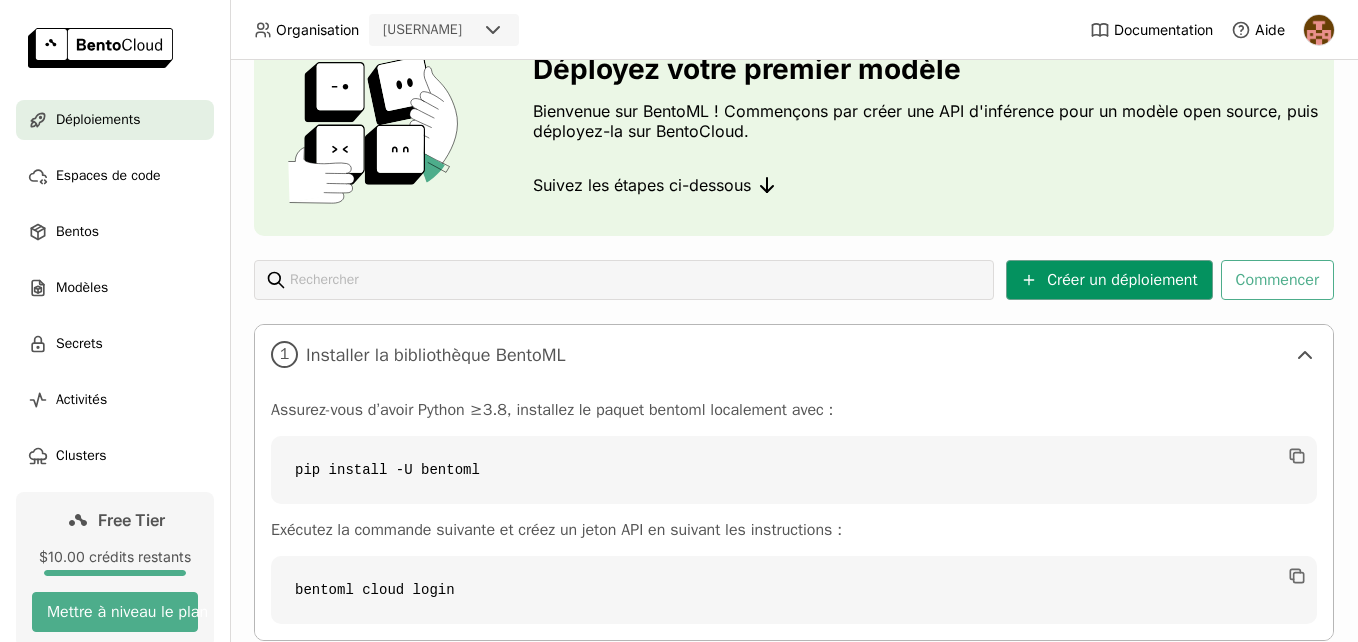 click on "Créer un déploiement" at bounding box center [1109, 280] 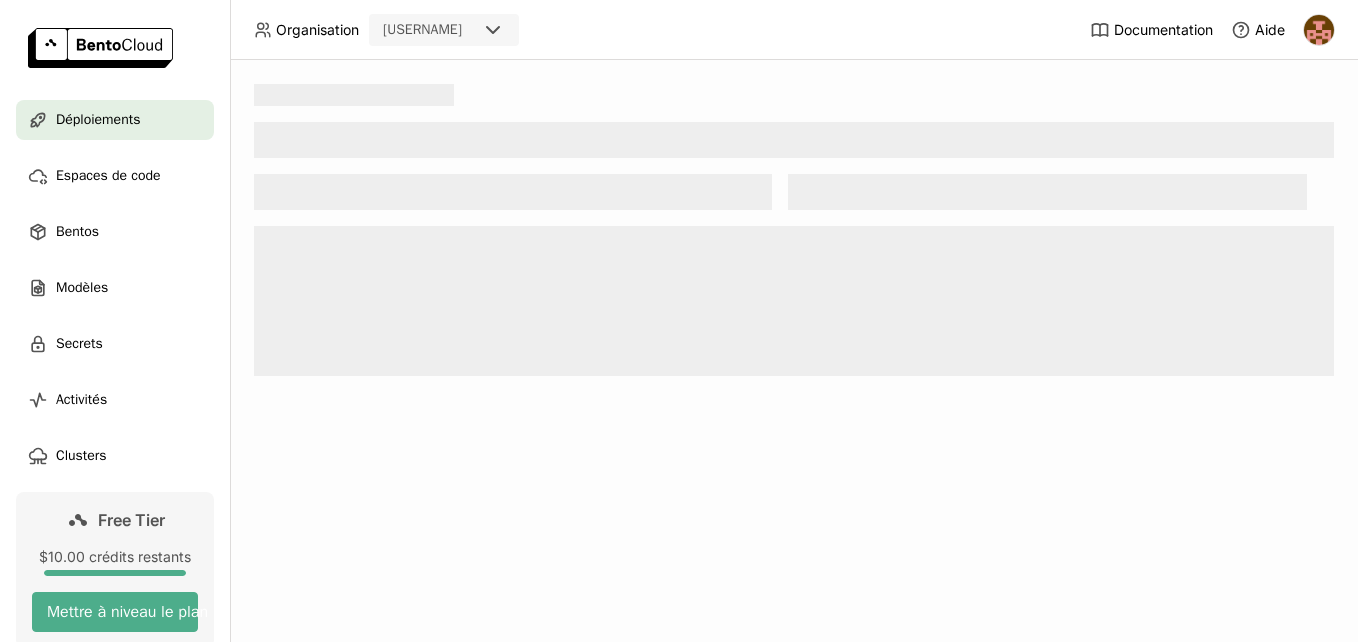 scroll, scrollTop: 0, scrollLeft: 0, axis: both 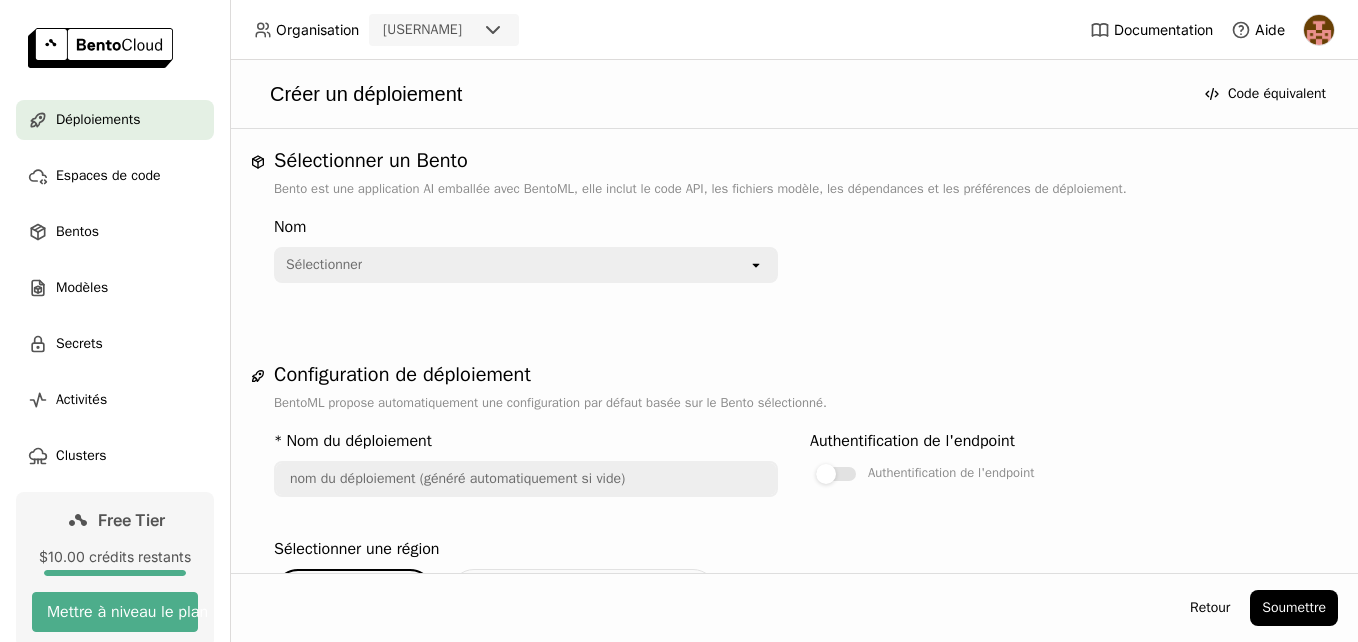 click on "Sélectionner" at bounding box center (512, 265) 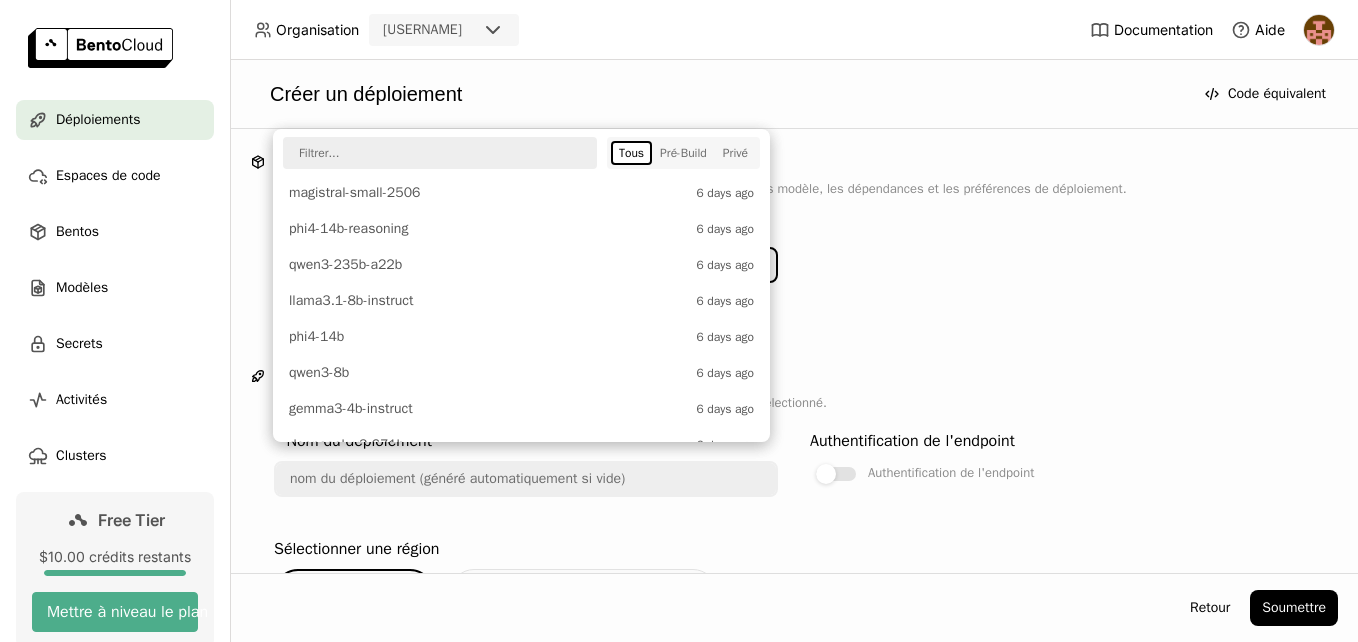 scroll, scrollTop: 313, scrollLeft: 0, axis: vertical 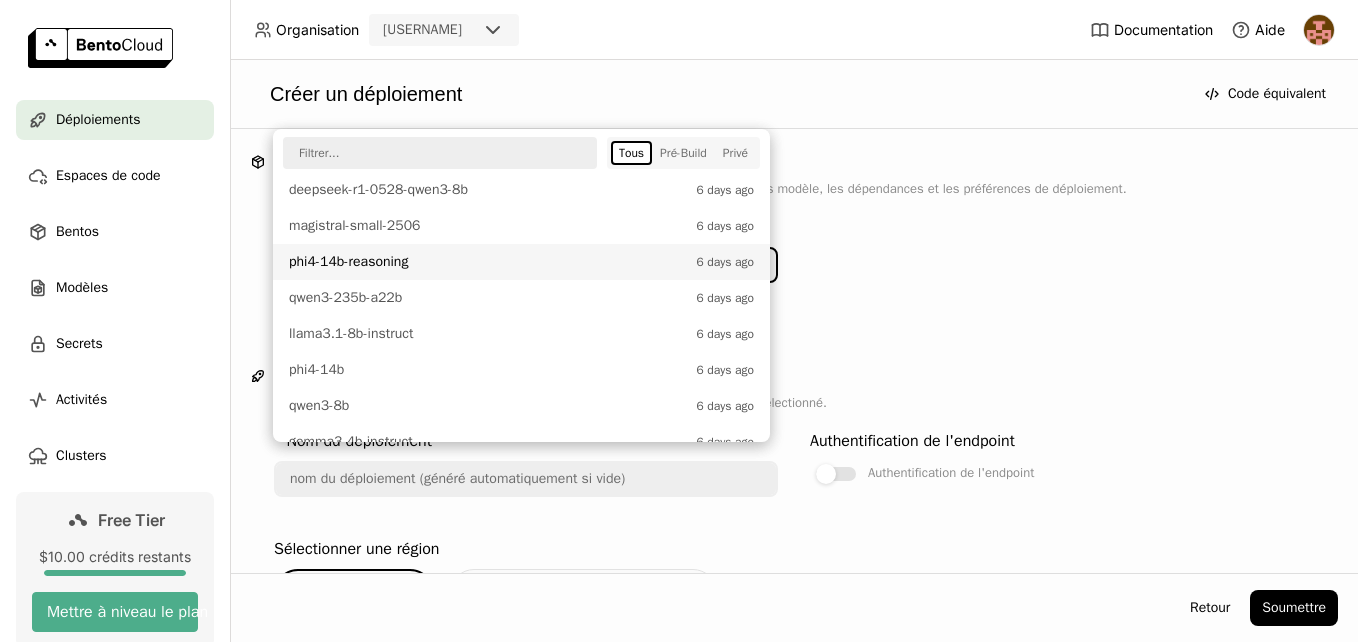 click on "phi4-14b-reasoning" at bounding box center (487, 262) 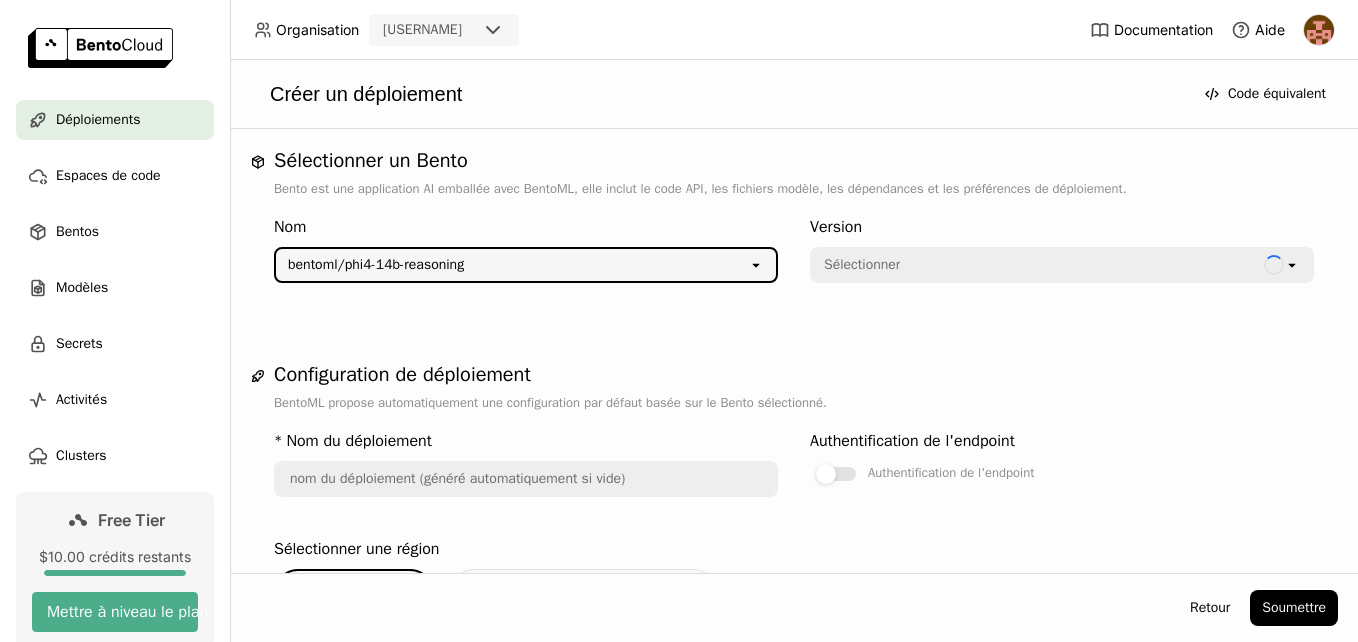 click on "Sélectionner" at bounding box center (862, 265) 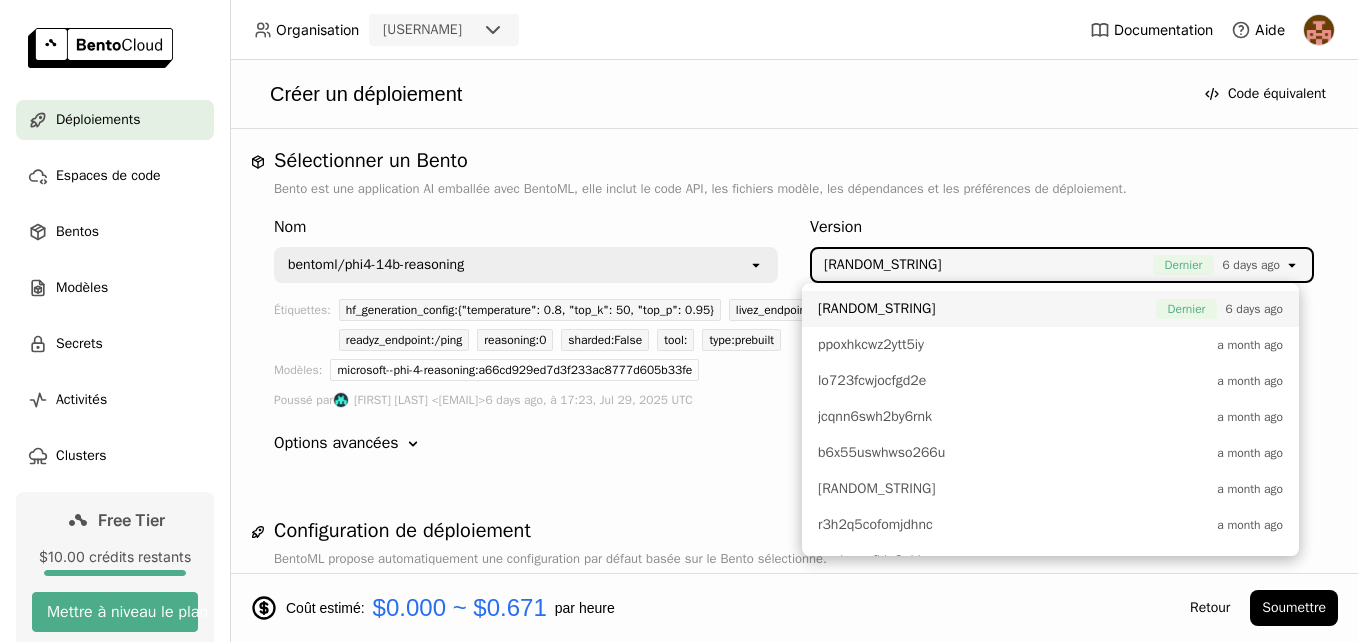 click on "[RANDOM_STRING]" at bounding box center (876, 309) 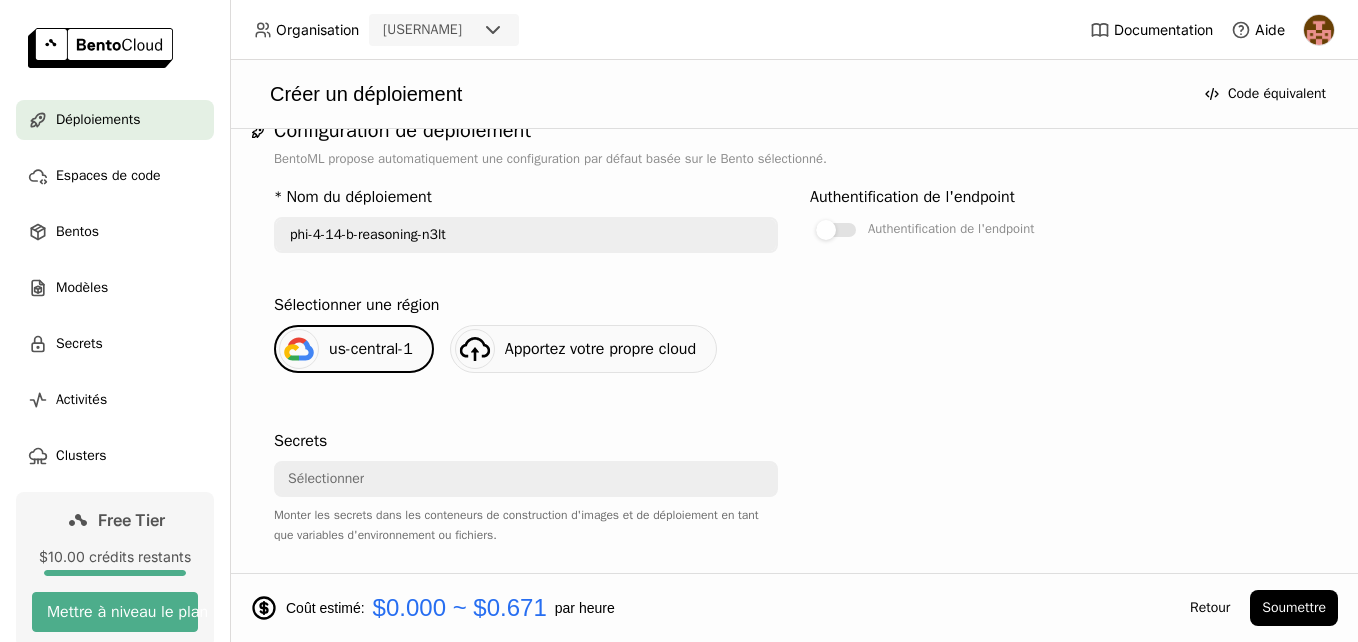 scroll, scrollTop: 300, scrollLeft: 0, axis: vertical 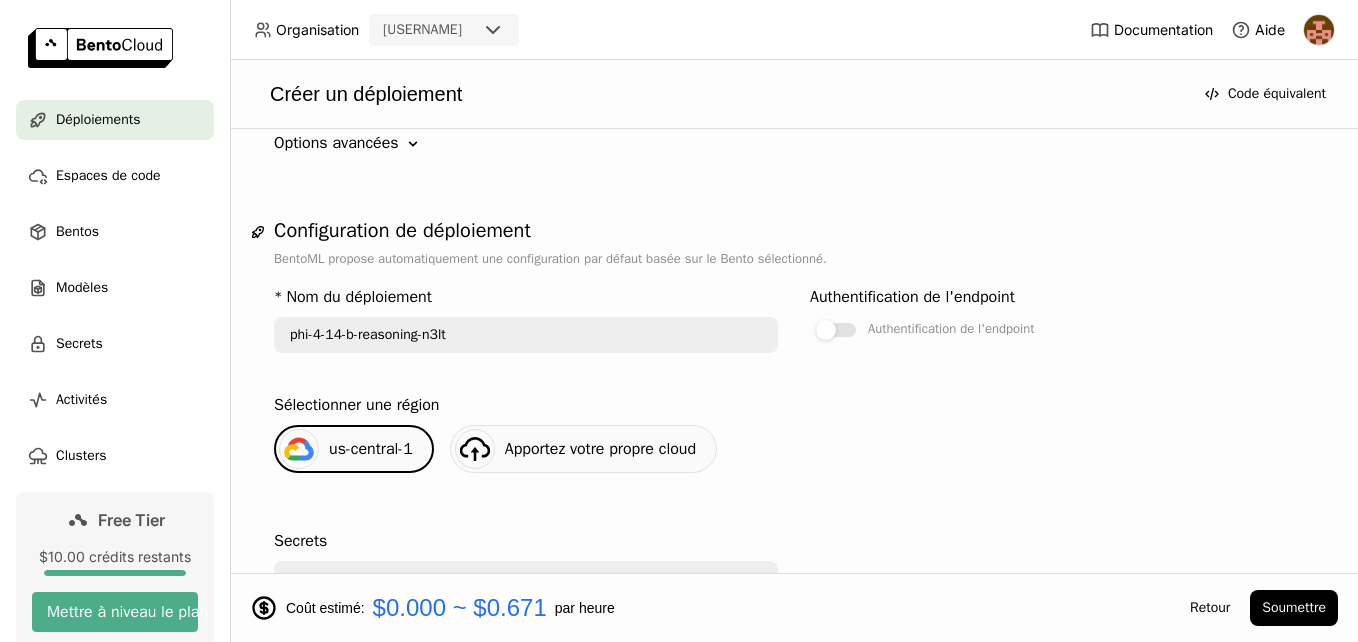 click on "phi-4-14-b-reasoning-n3lt" at bounding box center [526, 335] 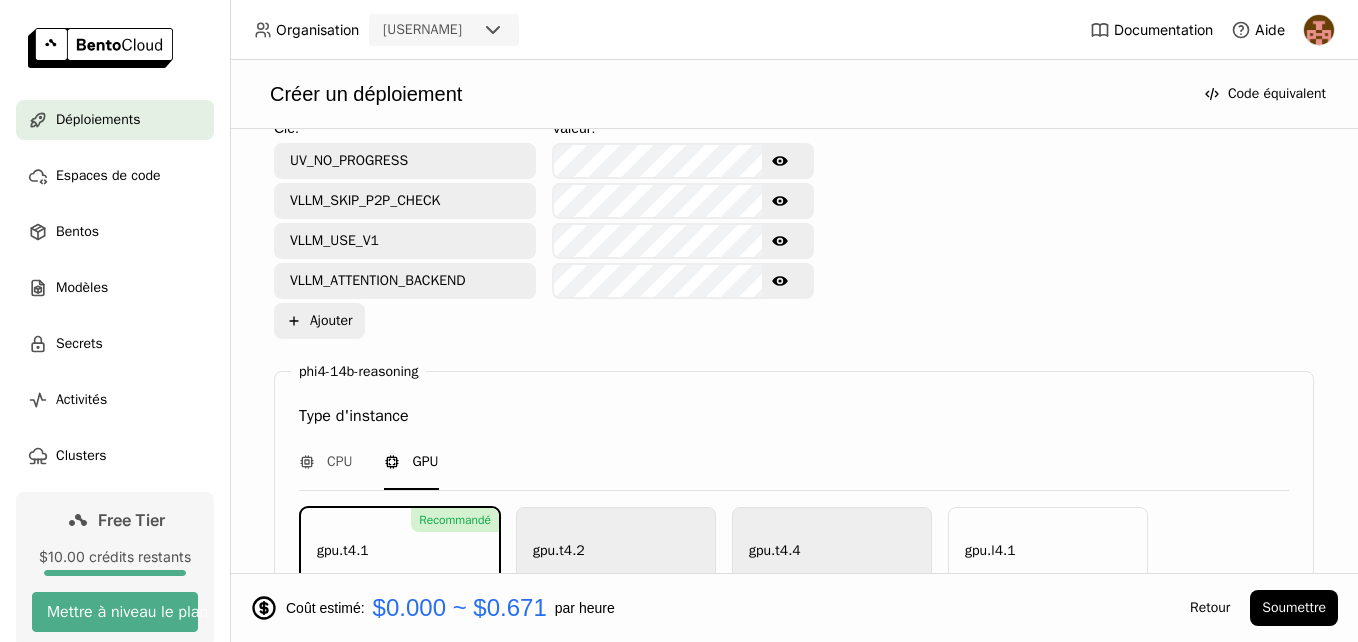 scroll, scrollTop: 1200, scrollLeft: 0, axis: vertical 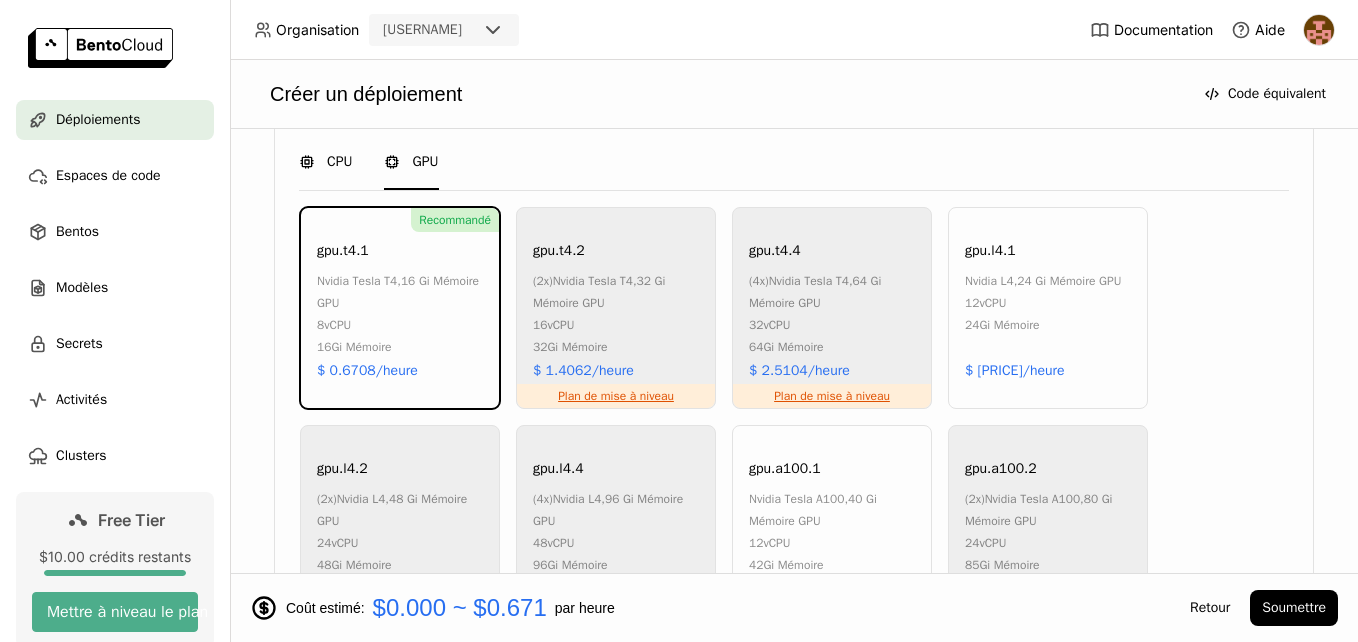 click on "CPU" at bounding box center (325, 163) 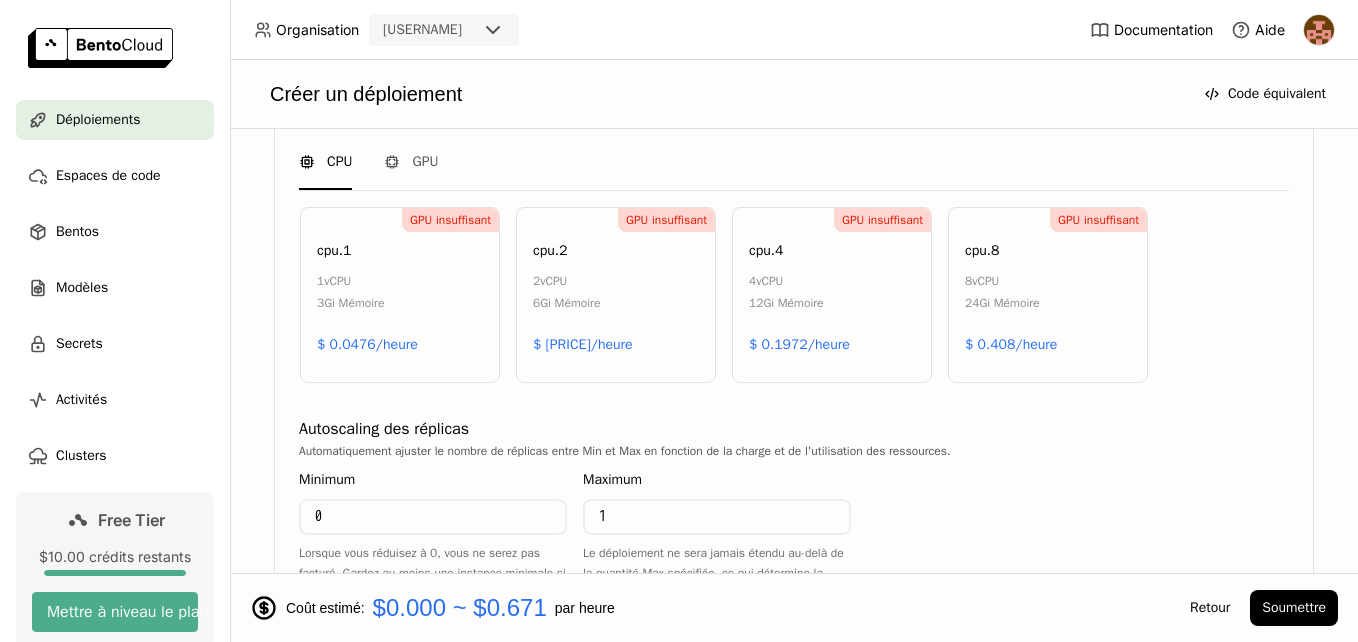 click on "8  vCPU" at bounding box center (1002, 281) 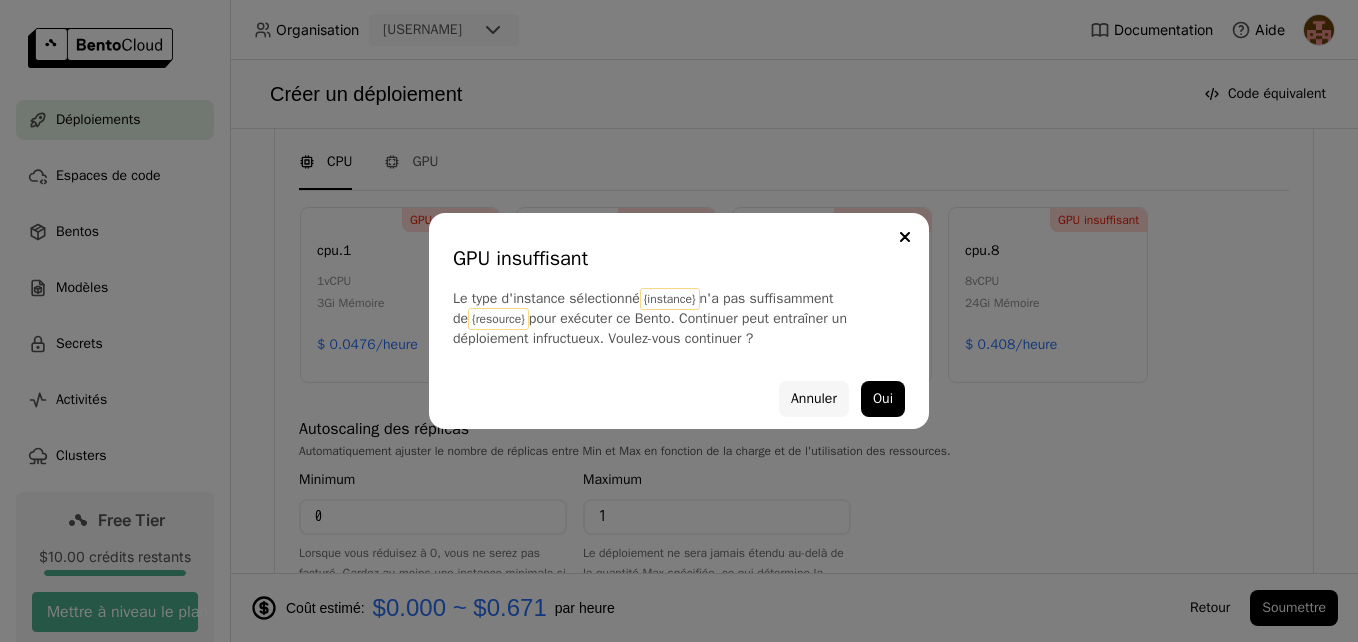click on "Annuler" at bounding box center [814, 399] 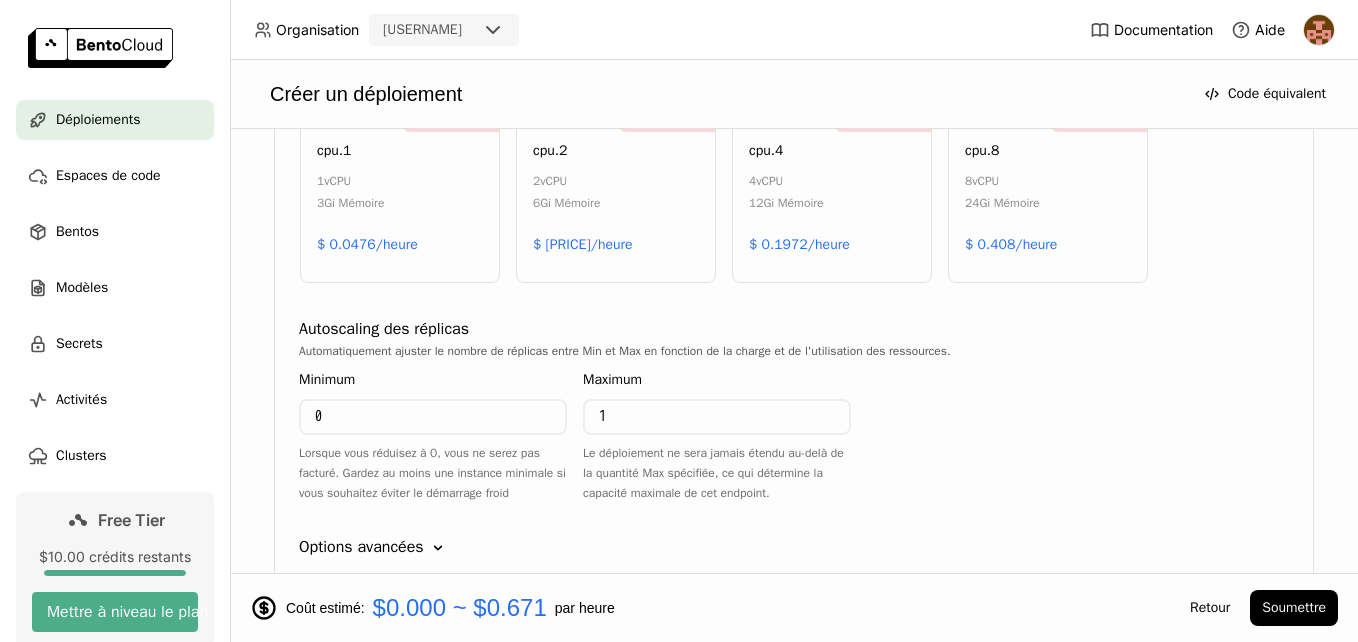 scroll, scrollTop: 1418, scrollLeft: 0, axis: vertical 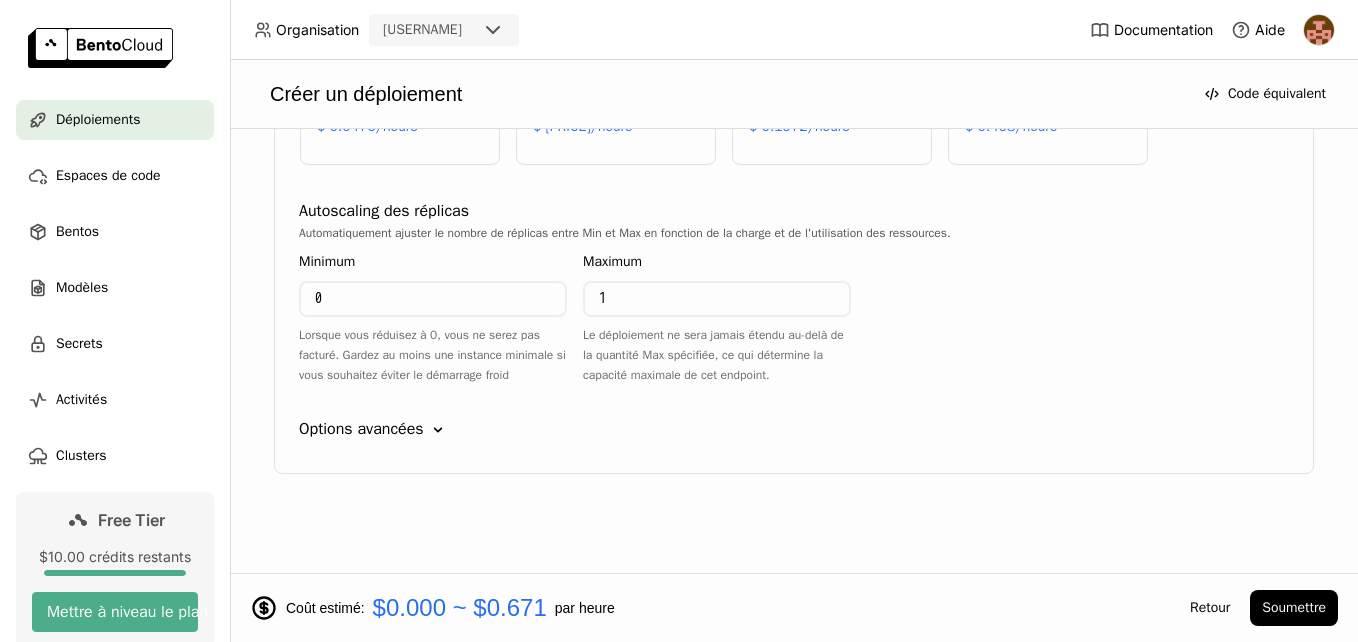 click on "phi4-14b-reasoning Type d'instance CPU GPU GPU insuffisant cpu.1 1 vCPU 3Gi Mémoire $ 0.0476/heure GPU insuffisant cpu.2 2 vCPU 6Gi Mémoire $ 0.0986/heure GPU insuffisant cpu.4 4 vCPU 12Gi Mémoire $ 0.1972/heure GPU insuffisant cpu.8 8 vCPU 24Gi Mémoire $ 0.408/heure Variables d'environnement Autoscaling des réplicas Automatiquement ajuster le nombre de réplicas entre Min et Max en fonction de la charge et de l'utilisation des ressources. Minimum 0 Lorsque vous réduisez à 0, vous ne serez pas facturé. Gardez au moins une instance minimale si vous souhaitez éviter le démarrage froid Maximum 1 Le déploiement ne sera jamais étendu au-delà de la quantité Max spécifiée, ce qui détermine la capacité maximale de cet endpoint. Options avancées Down Contrôle de trafic Délai 300 Secondes File d'attente des requêtes Concurrence Fenêtre de stabilisation de l'autoscaling Monter 0 Minutes Diminuer 10 Minutes Stratégie de déploiement Recréer open" at bounding box center (794, 163) 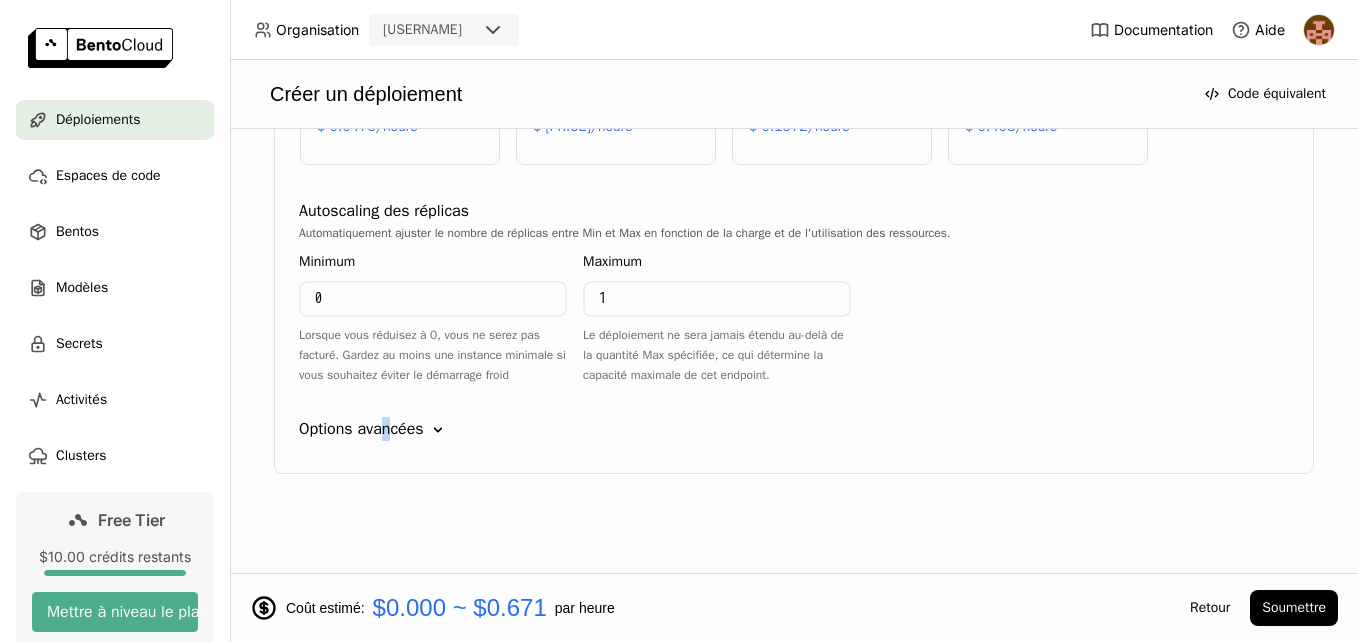 click on "phi4-14b-reasoning Type d'instance CPU GPU GPU insuffisant cpu.1 1 vCPU 3Gi Mémoire $ 0.0476/heure GPU insuffisant cpu.2 2 vCPU 6Gi Mémoire $ 0.0986/heure GPU insuffisant cpu.4 4 vCPU 12Gi Mémoire $ 0.1972/heure GPU insuffisant cpu.8 8 vCPU 24Gi Mémoire $ 0.408/heure Variables d'environnement Autoscaling des réplicas Automatiquement ajuster le nombre de réplicas entre Min et Max en fonction de la charge et de l'utilisation des ressources. Minimum 0 Lorsque vous réduisez à 0, vous ne serez pas facturé. Gardez au moins une instance minimale si vous souhaitez éviter le démarrage froid Maximum 1 Le déploiement ne sera jamais étendu au-delà de la quantité Max spécifiée, ce qui détermine la capacité maximale de cet endpoint. Options avancées Down Contrôle de trafic Délai 300 Secondes File d'attente des requêtes Concurrence Fenêtre de stabilisation de l'autoscaling Monter 0 Minutes Diminuer 10 Minutes Stratégie de déploiement Recréer open" at bounding box center (794, 163) 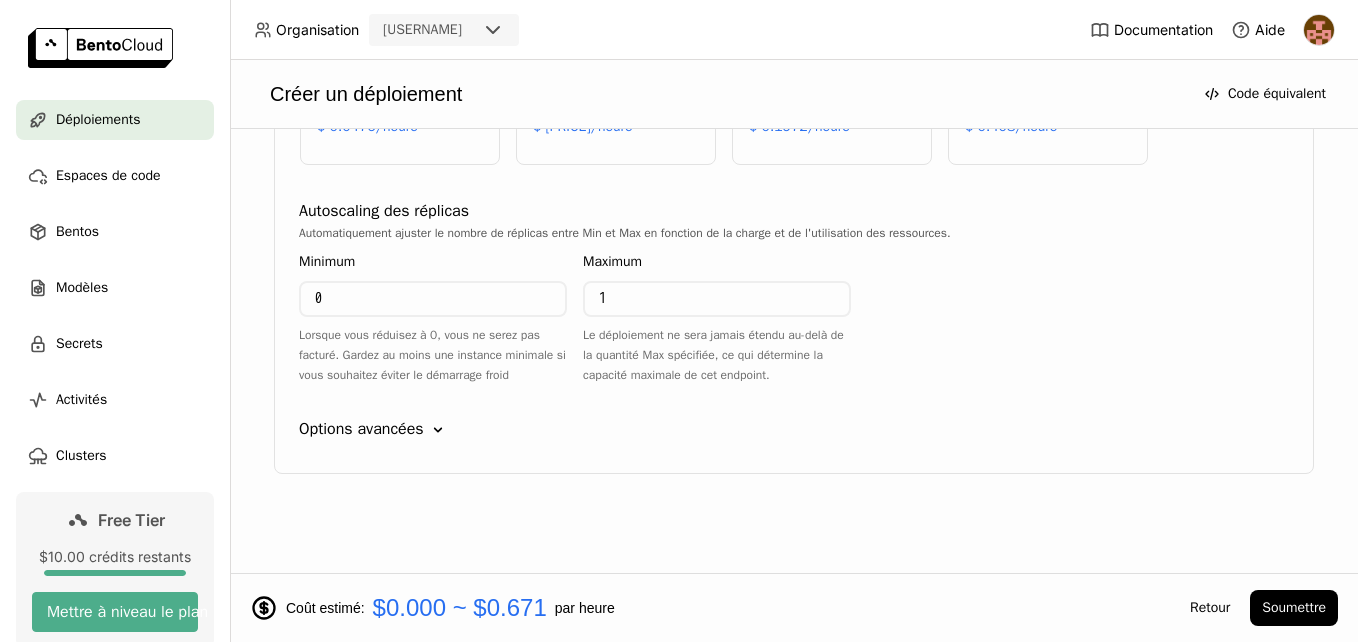 click on "Options avancées Down" at bounding box center (794, 429) 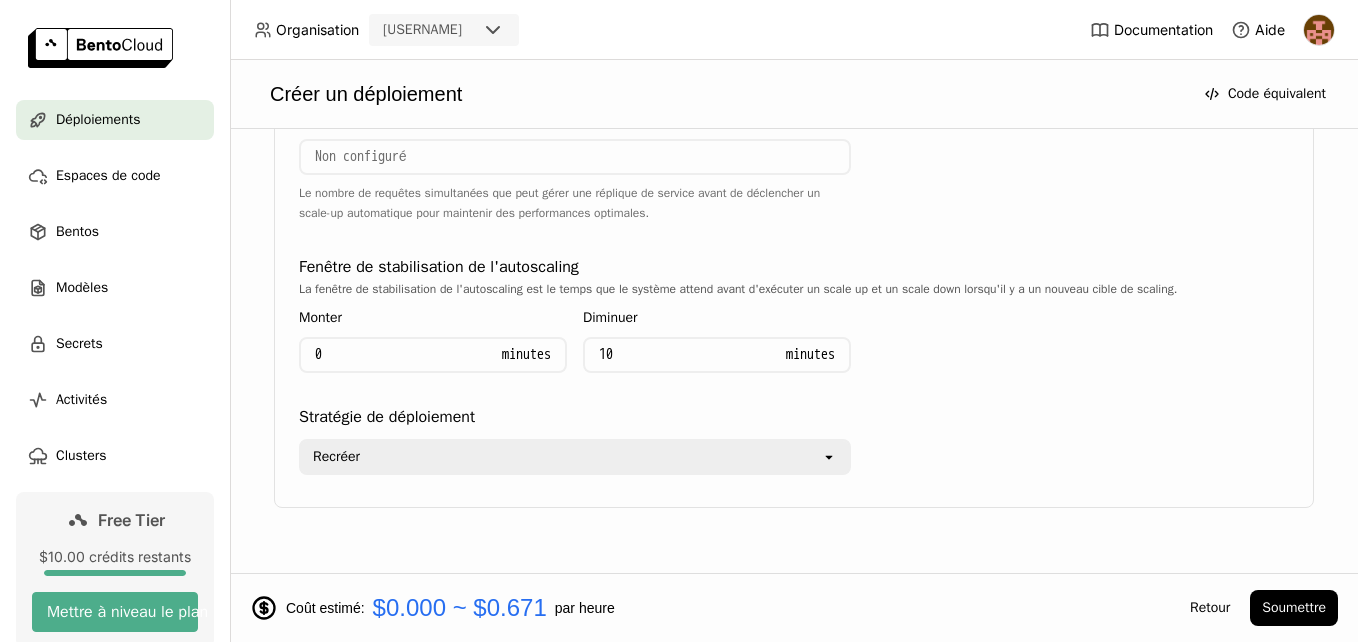 scroll, scrollTop: 1952, scrollLeft: 0, axis: vertical 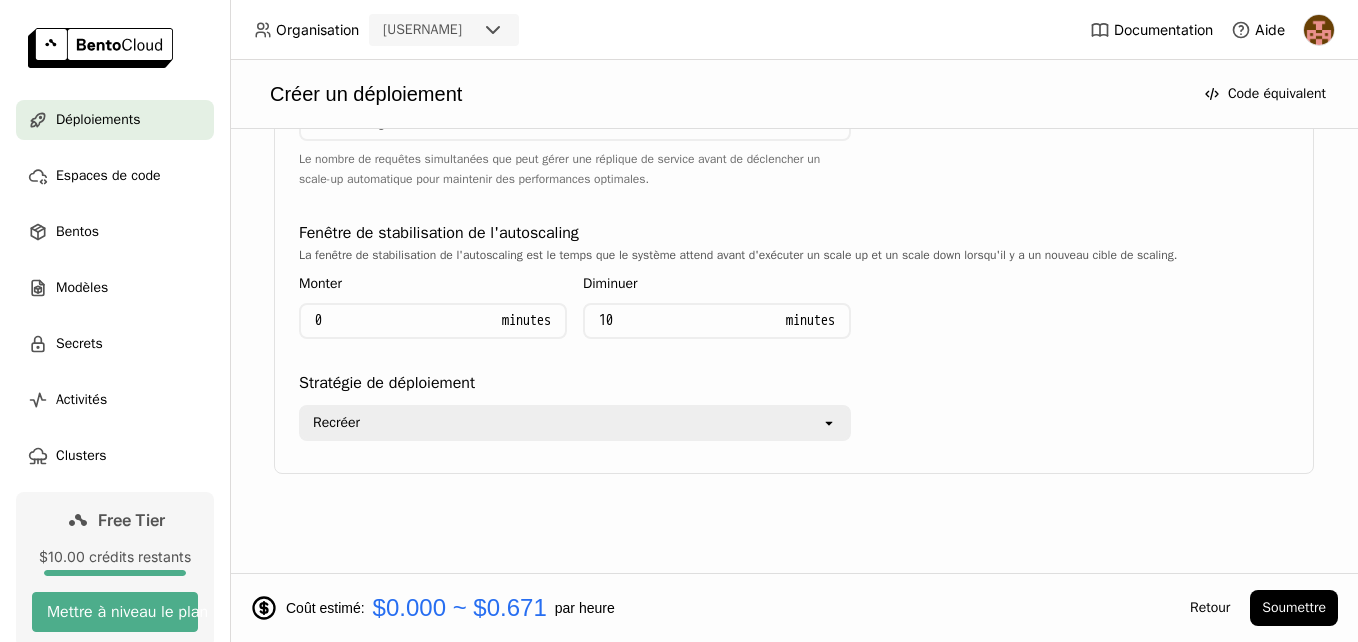 click on "open" at bounding box center [835, 423] 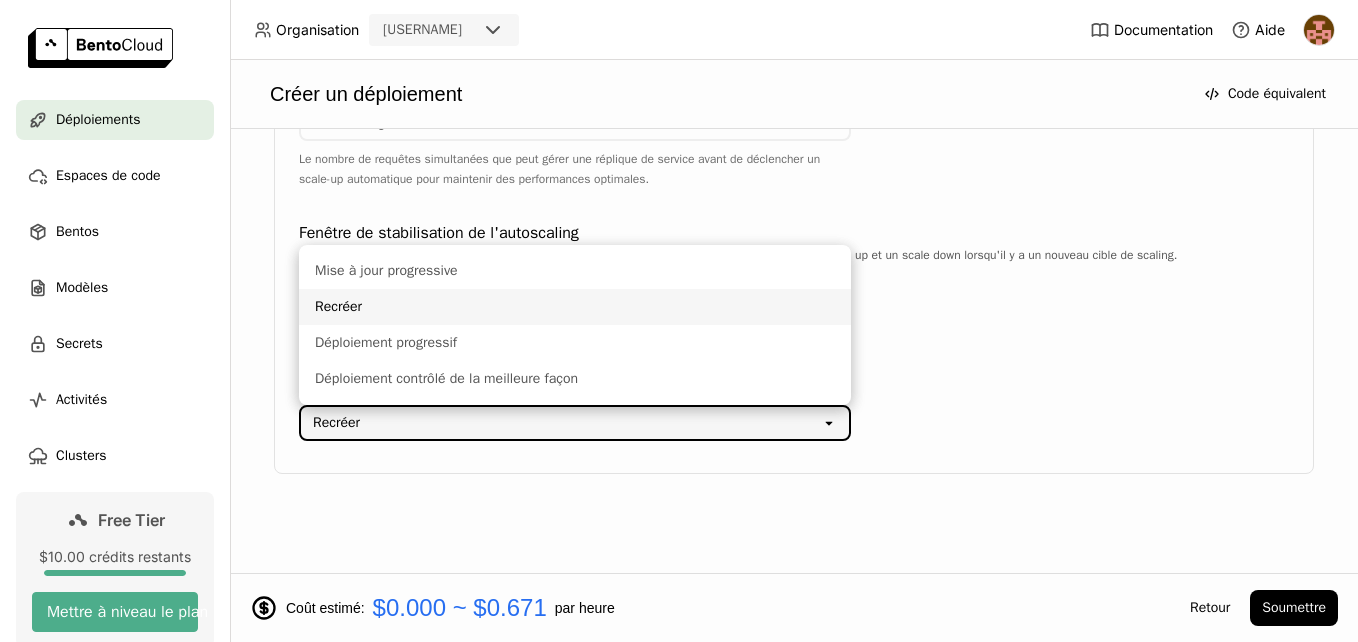 click on "open" at bounding box center [835, 423] 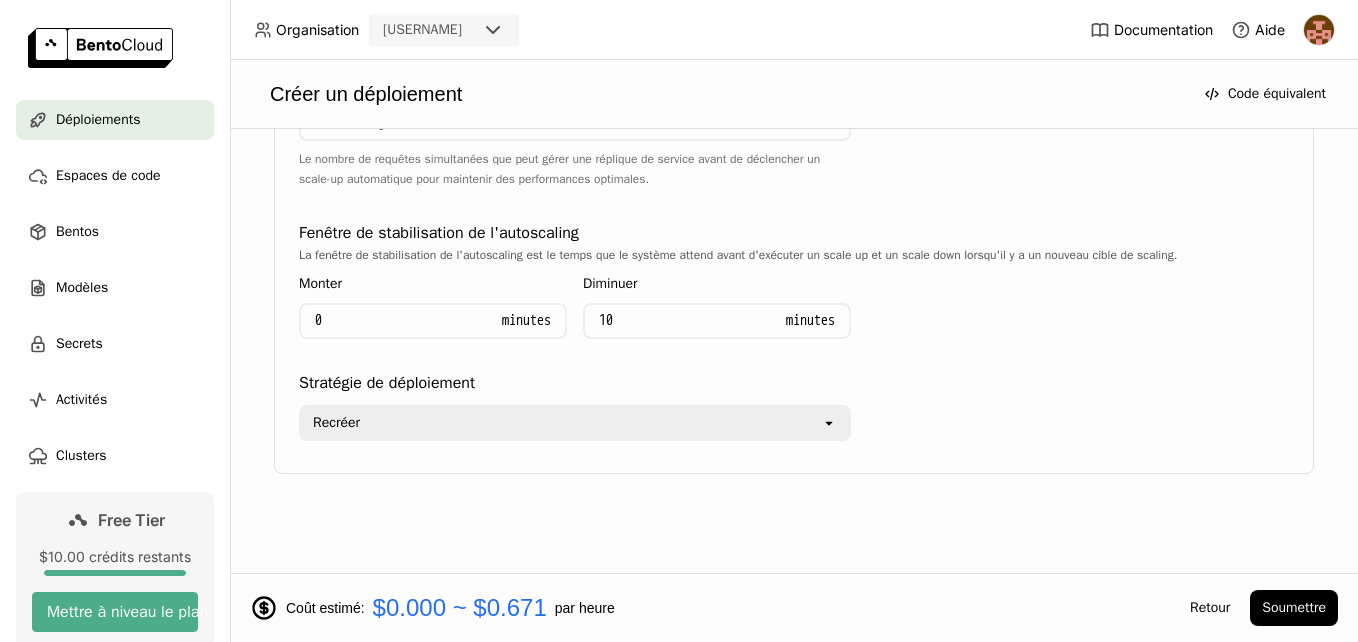 click on "open" 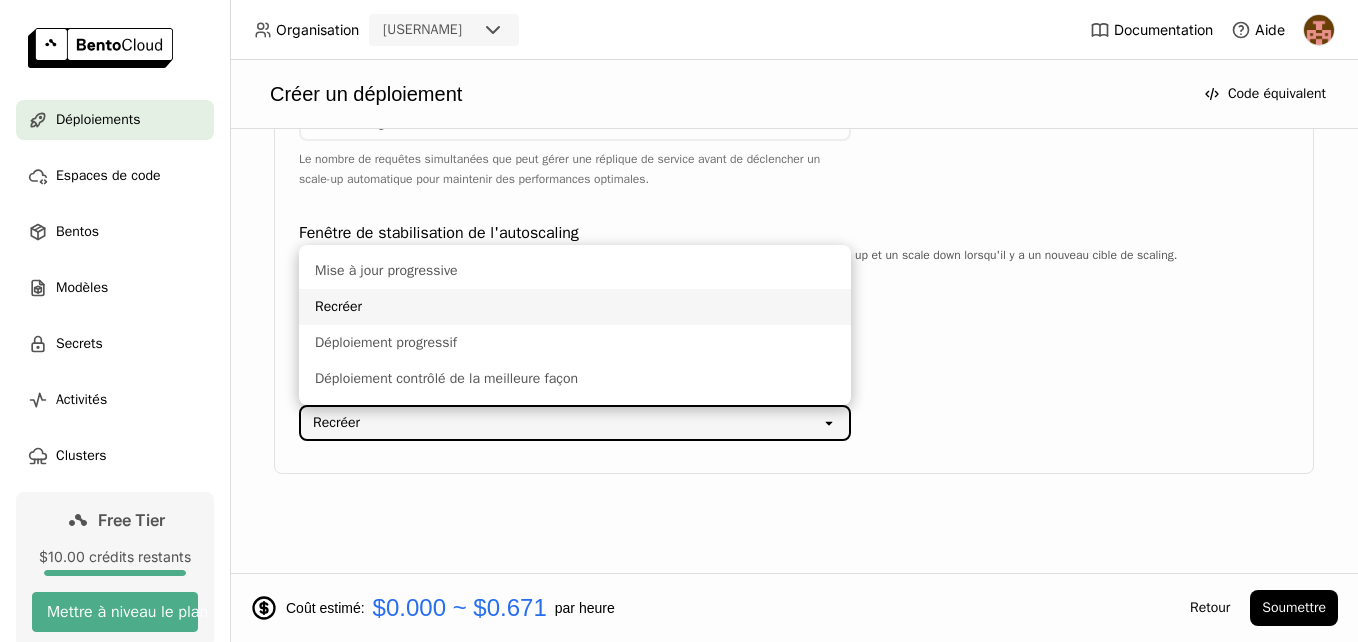 click on "open" 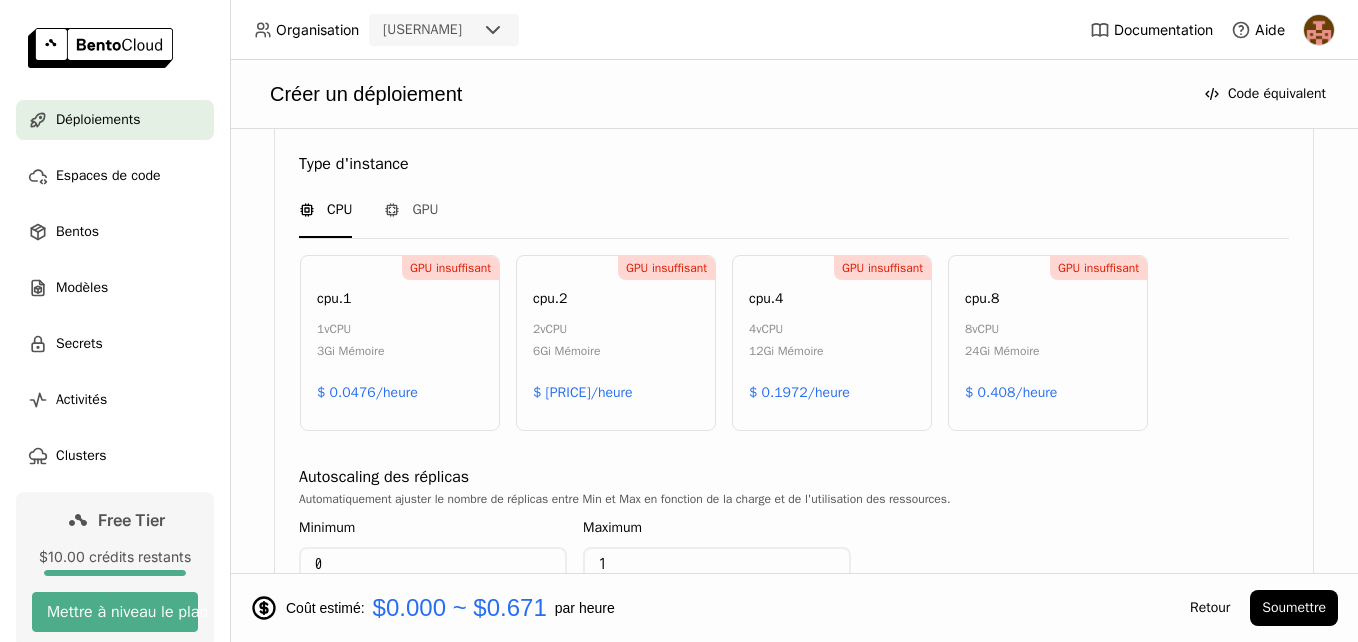 scroll, scrollTop: 1052, scrollLeft: 0, axis: vertical 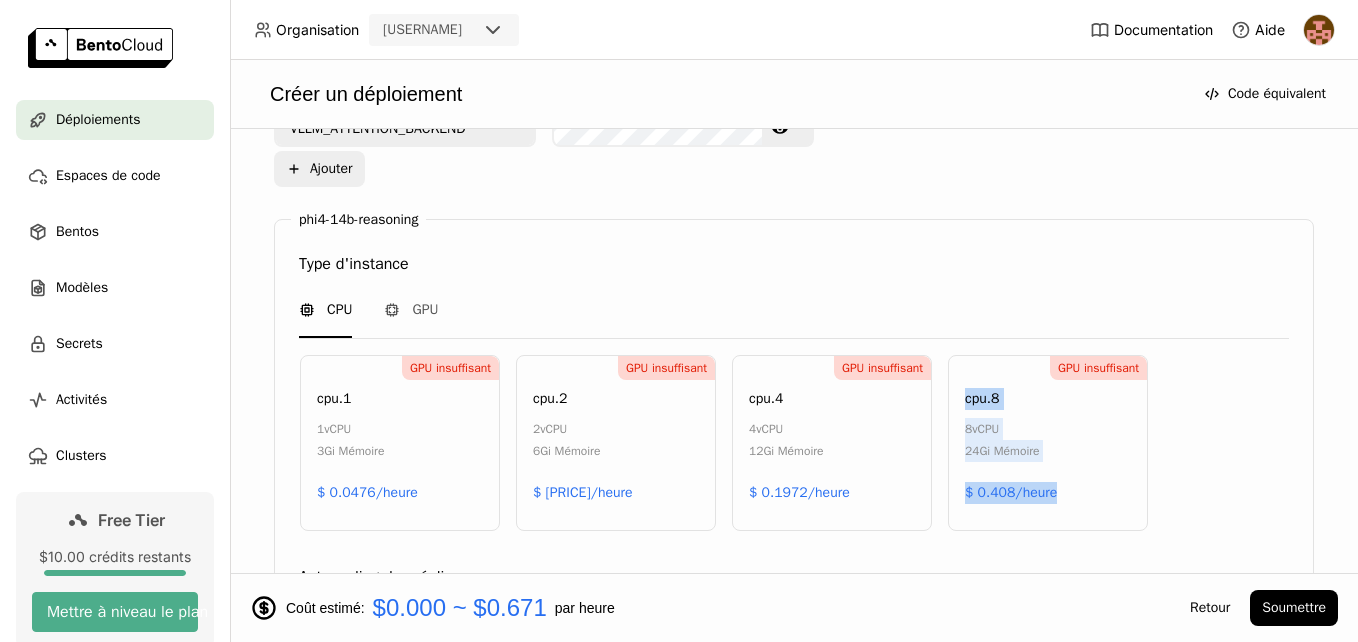 drag, startPoint x: 1218, startPoint y: 432, endPoint x: 966, endPoint y: 410, distance: 252.9585 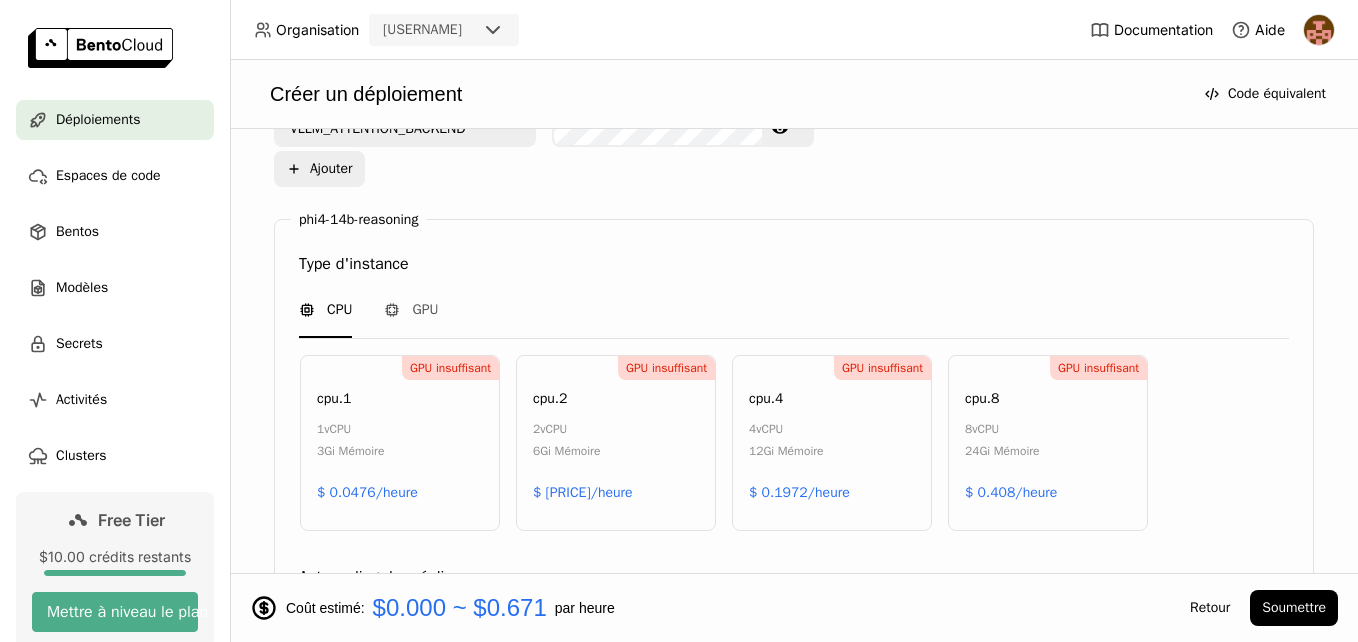 click on "4  vCPU" at bounding box center [786, 429] 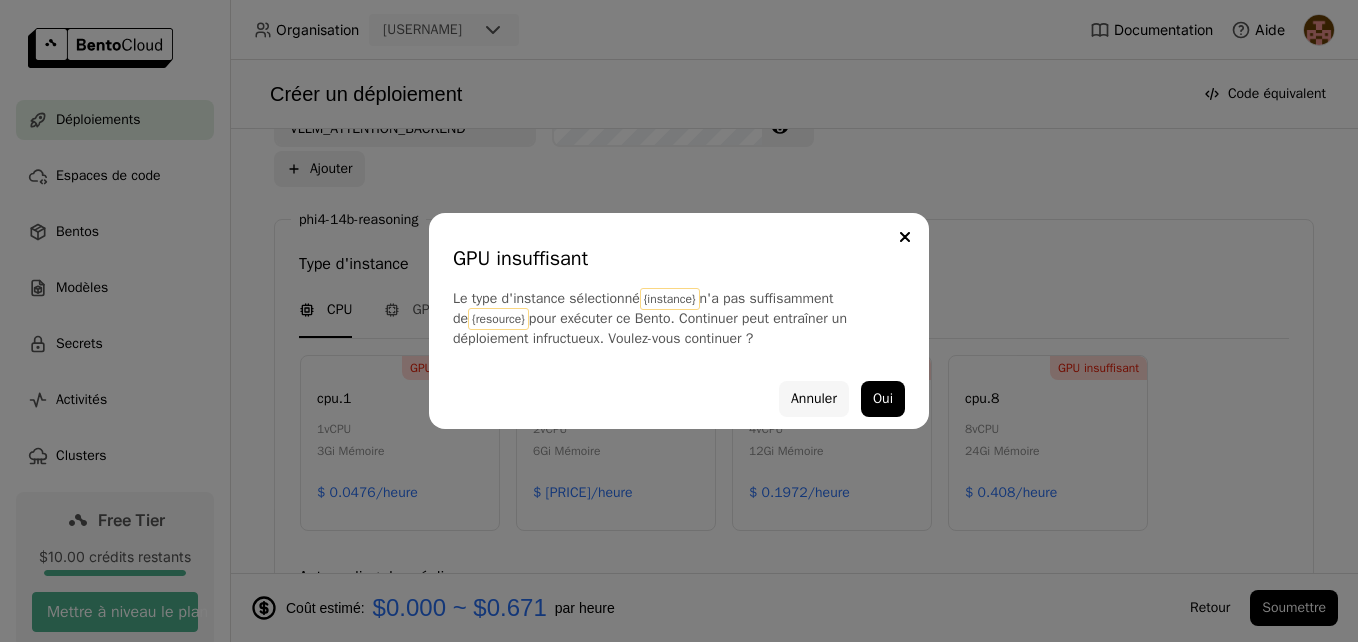 click on "Annuler" at bounding box center (814, 399) 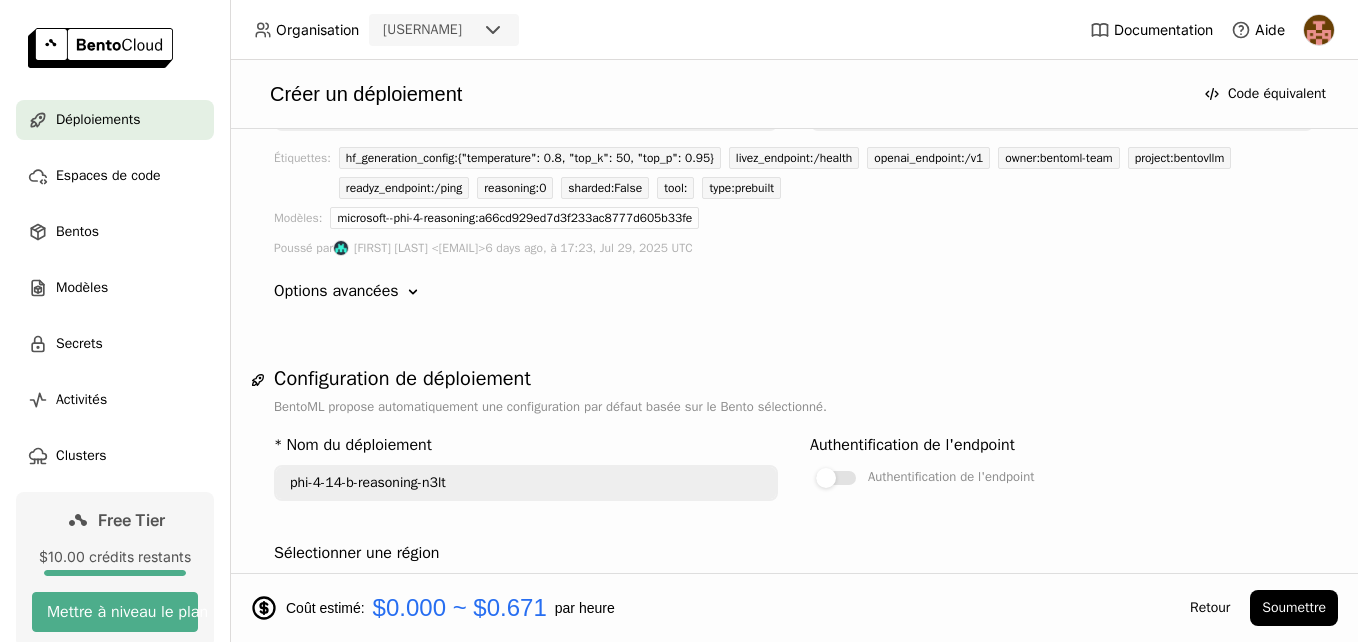 scroll, scrollTop: 0, scrollLeft: 0, axis: both 